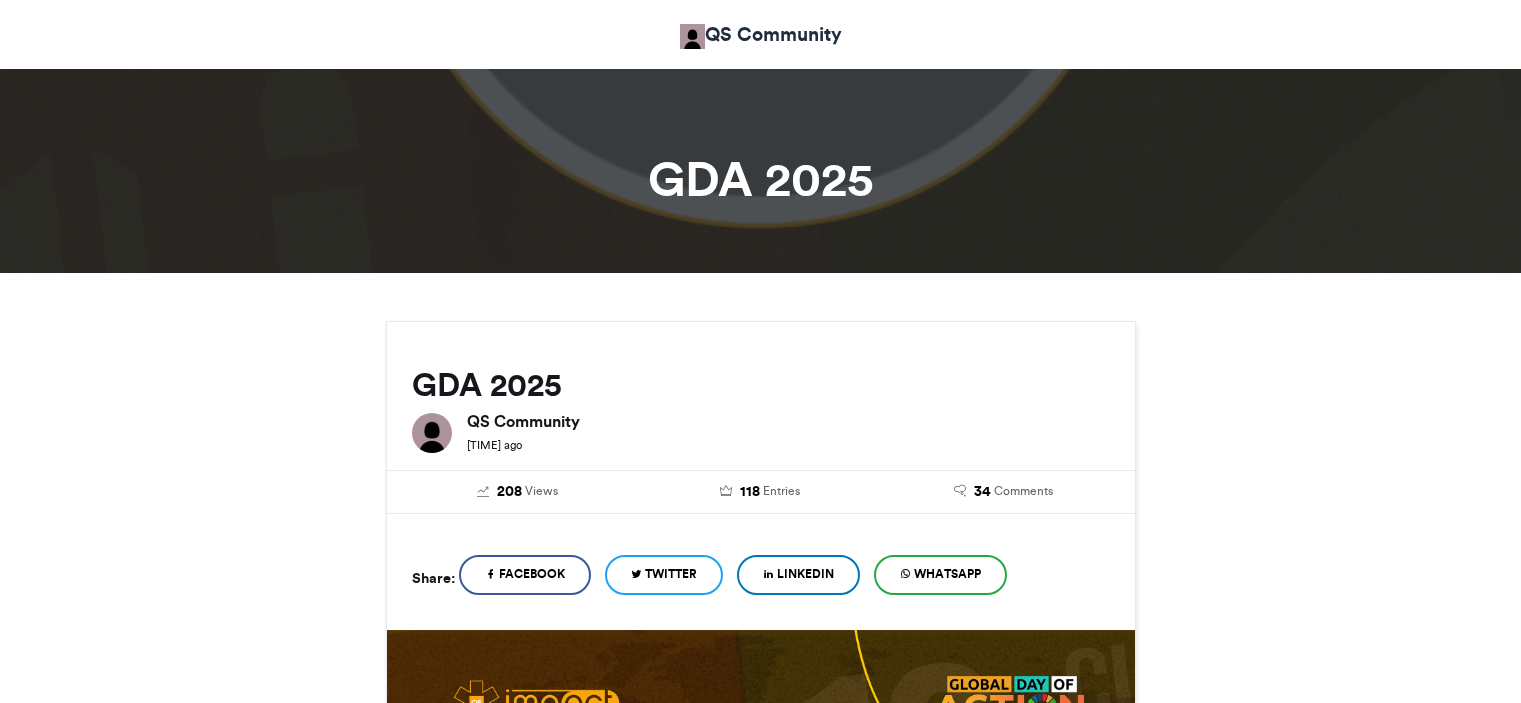 scroll, scrollTop: 0, scrollLeft: 0, axis: both 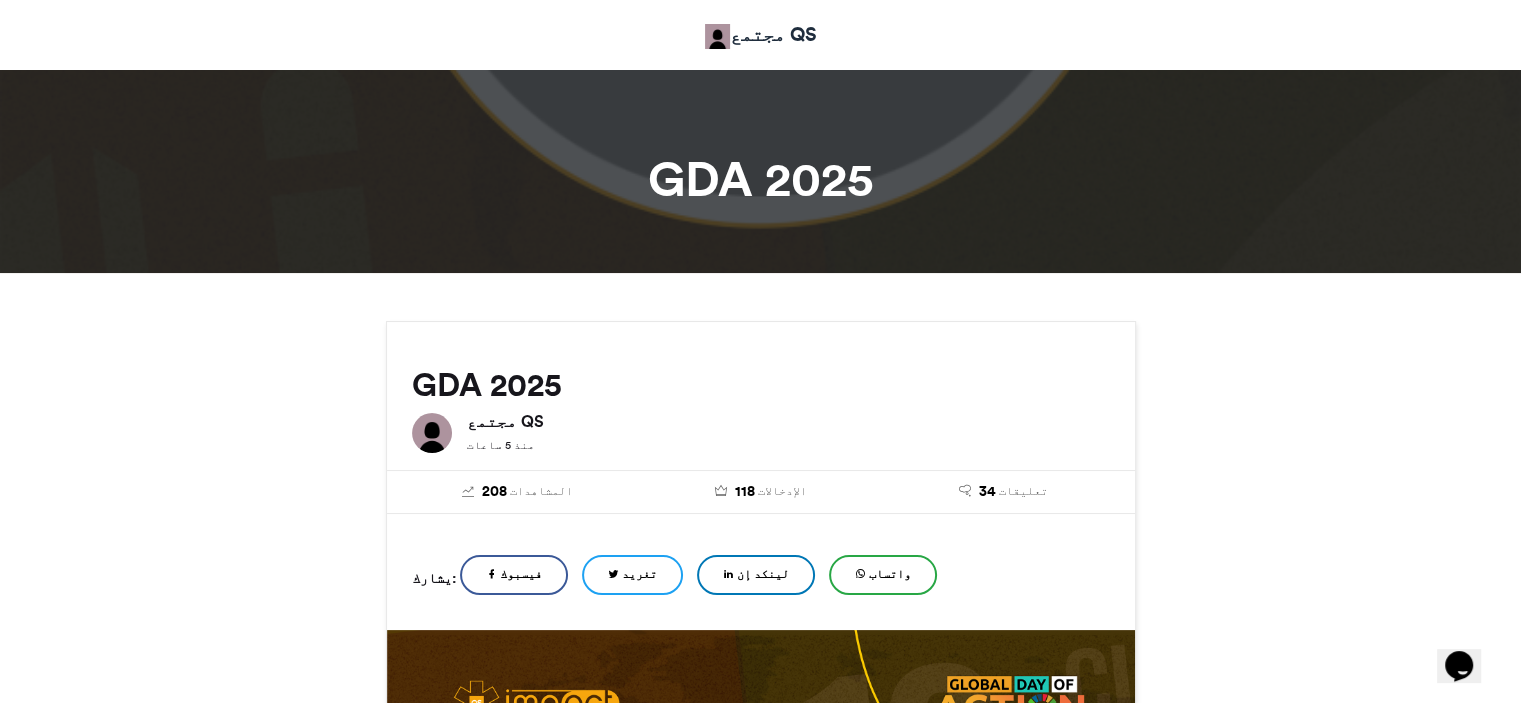 click on "GDA 2025
مجتمع QS
[TIME] ago
208 المشاهدات 118 الإدخالات" at bounding box center (761, 2014) 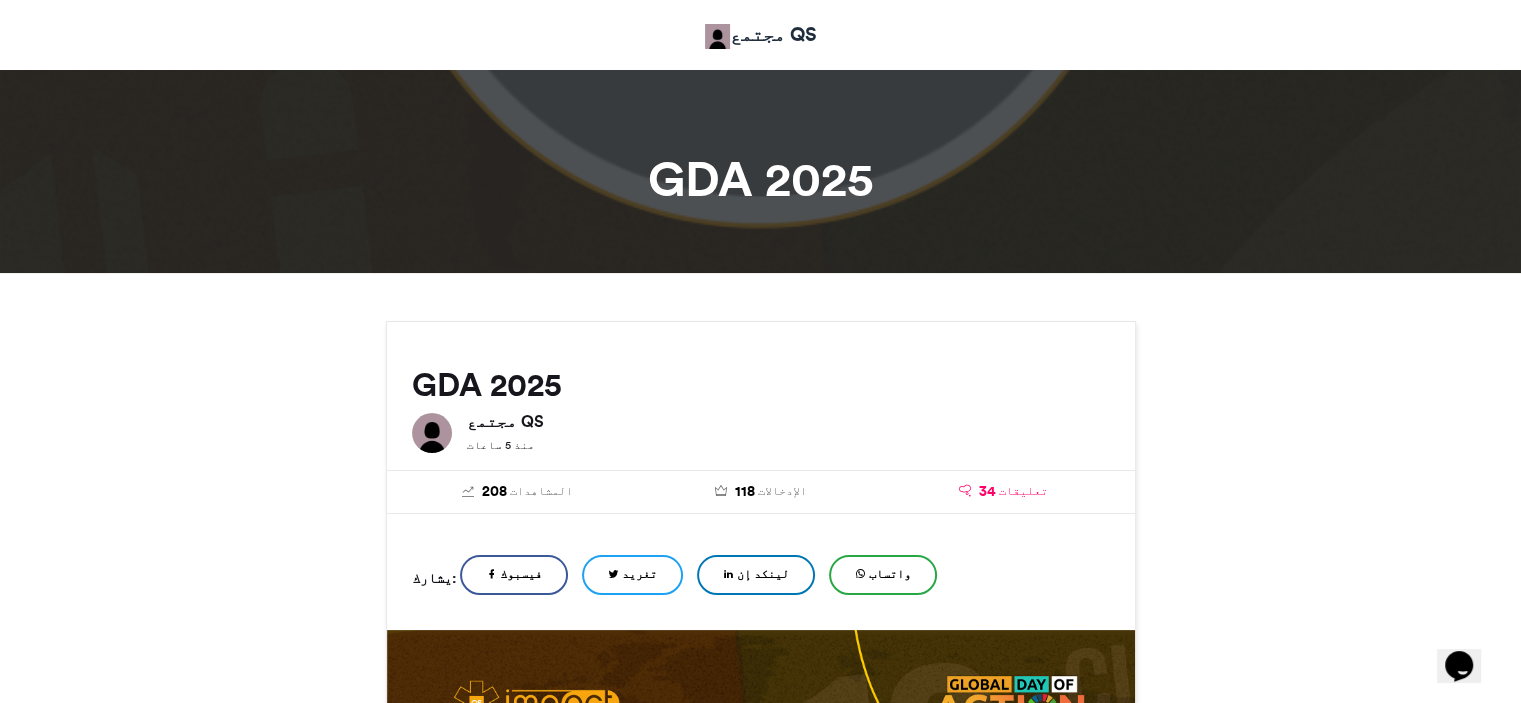 click on "34" at bounding box center (987, 491) 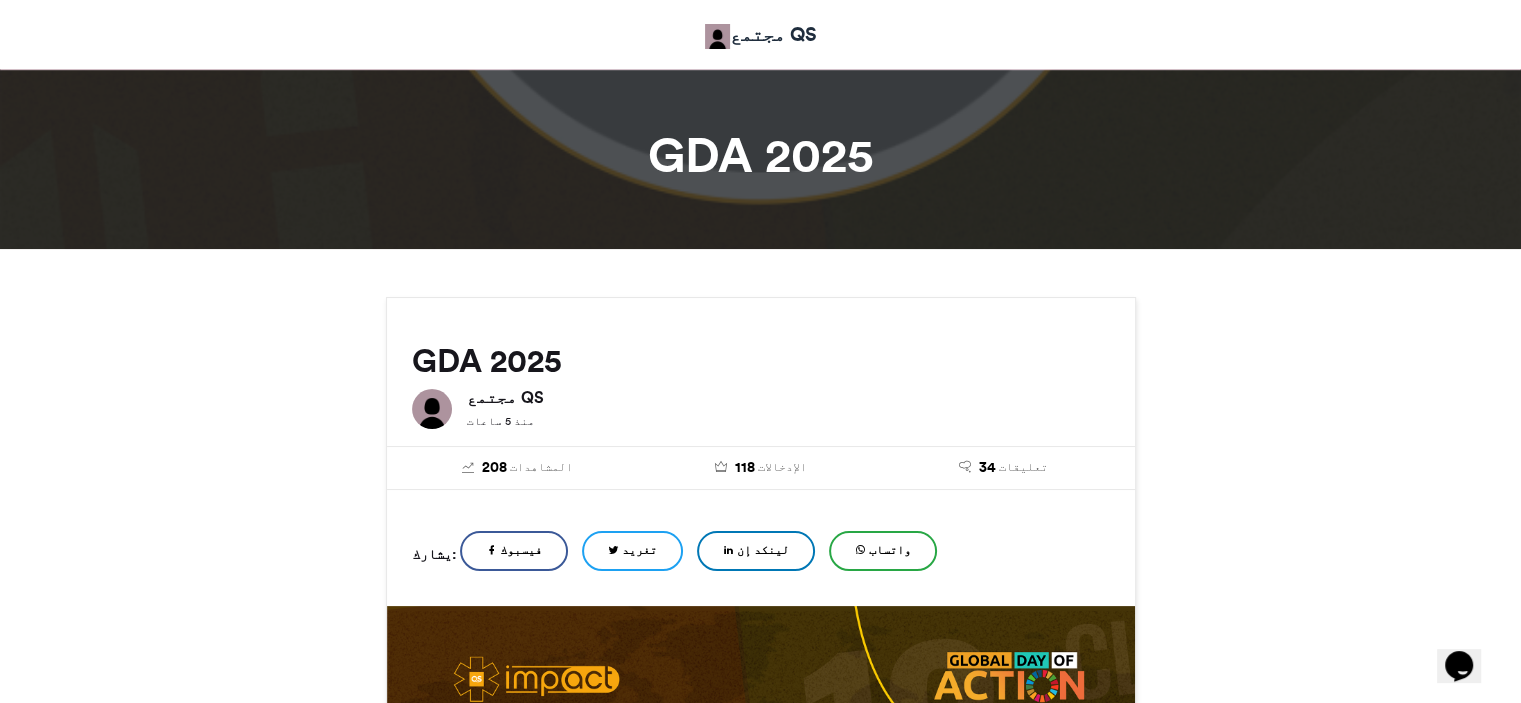 scroll, scrollTop: 0, scrollLeft: 0, axis: both 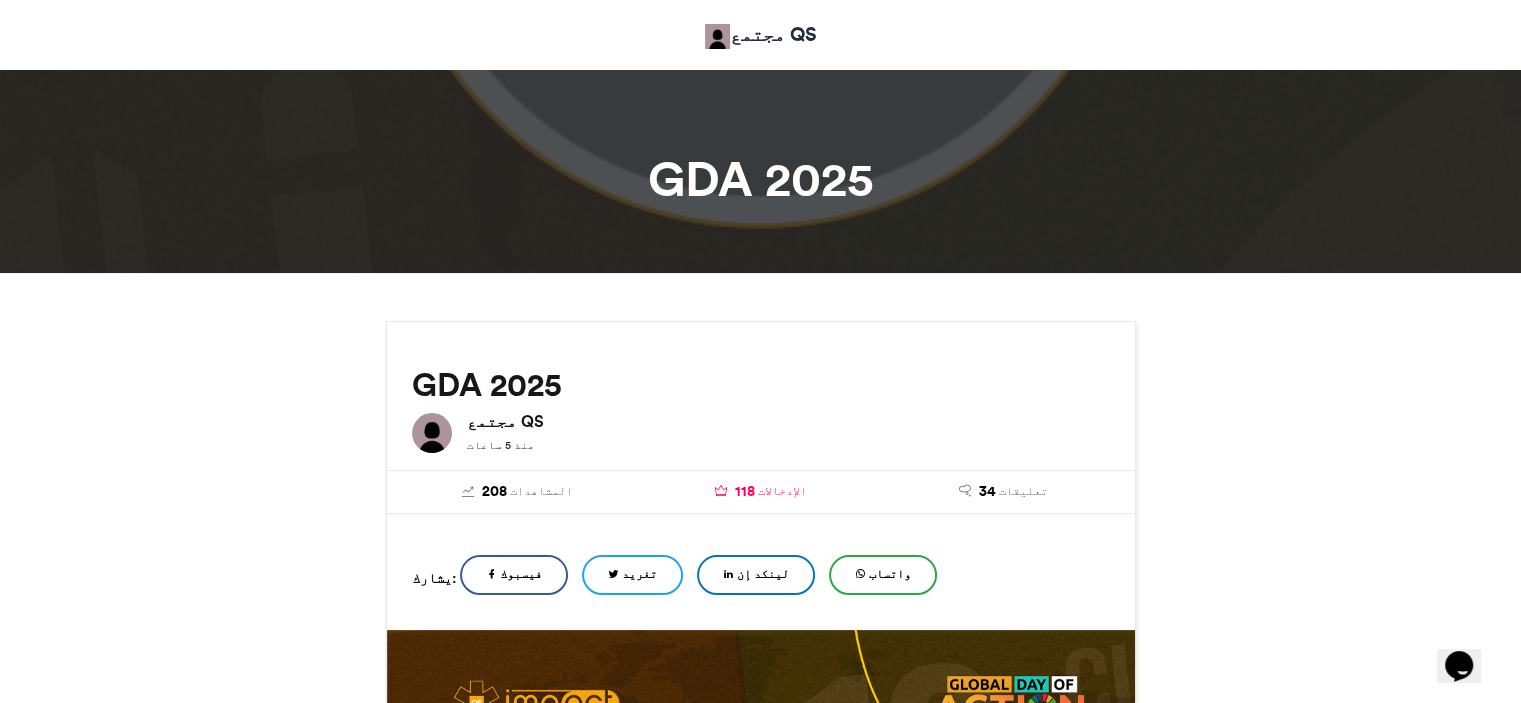 click on "118" at bounding box center [744, 491] 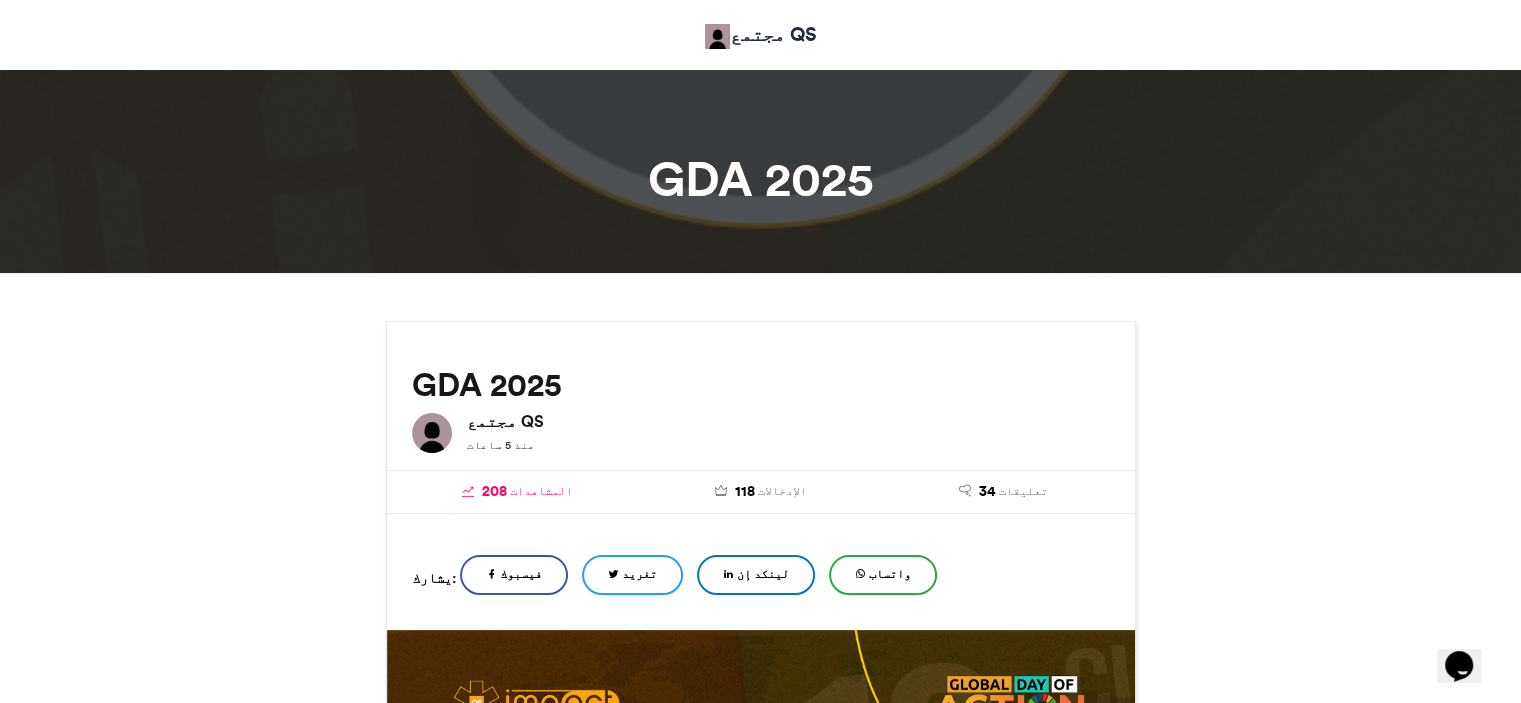 click on "المشاهدات" at bounding box center (541, 491) 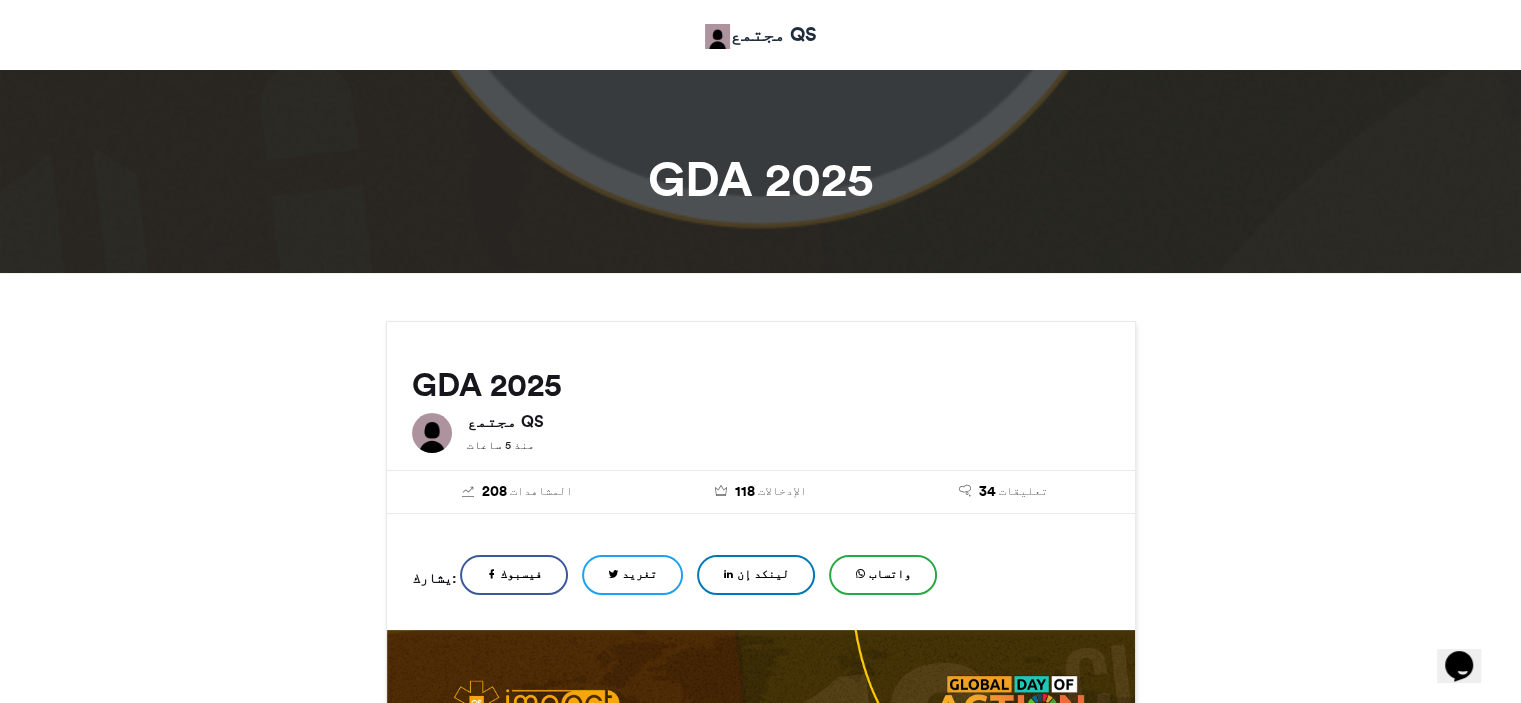 scroll, scrollTop: 615, scrollLeft: 0, axis: vertical 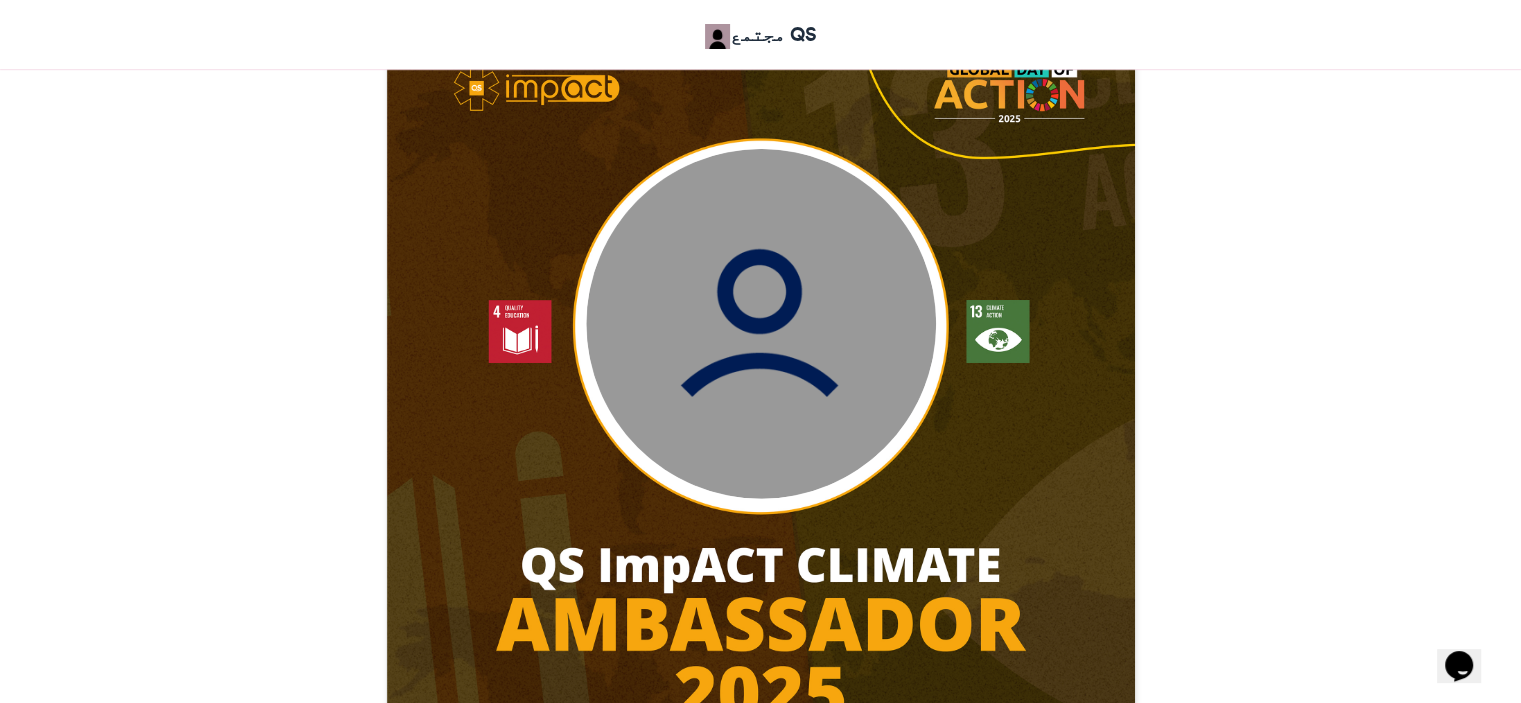 click at bounding box center (761, 323) 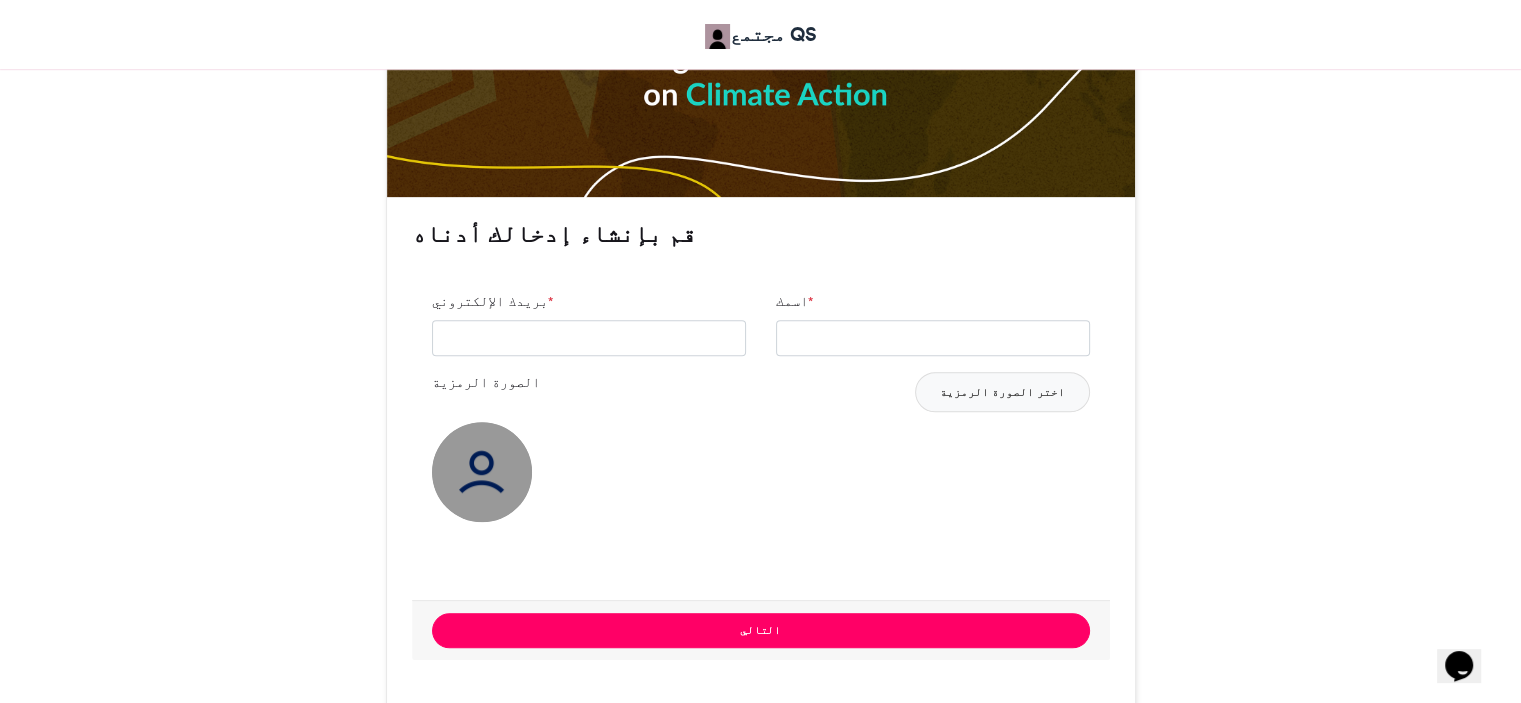 scroll, scrollTop: 1363, scrollLeft: 0, axis: vertical 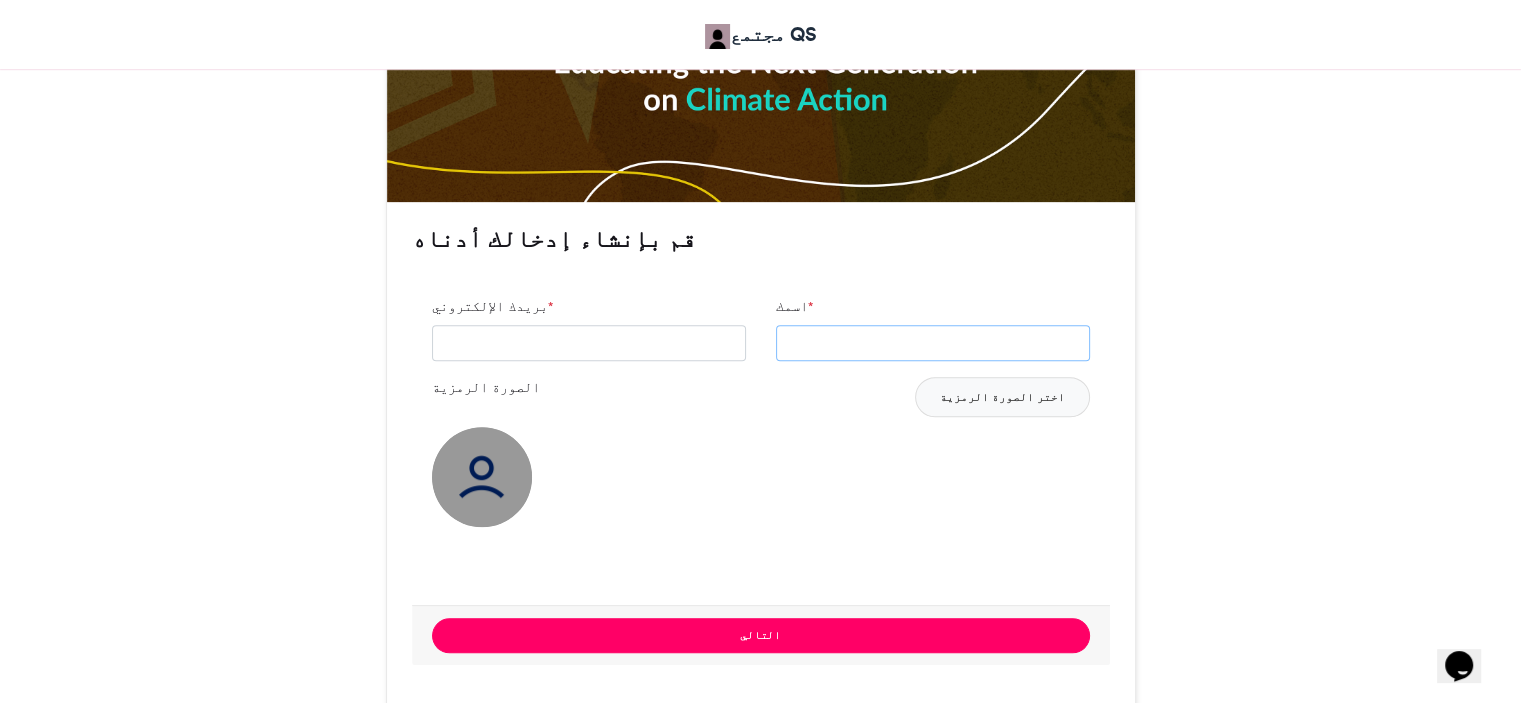 click on "اسمك *" at bounding box center (933, 343) 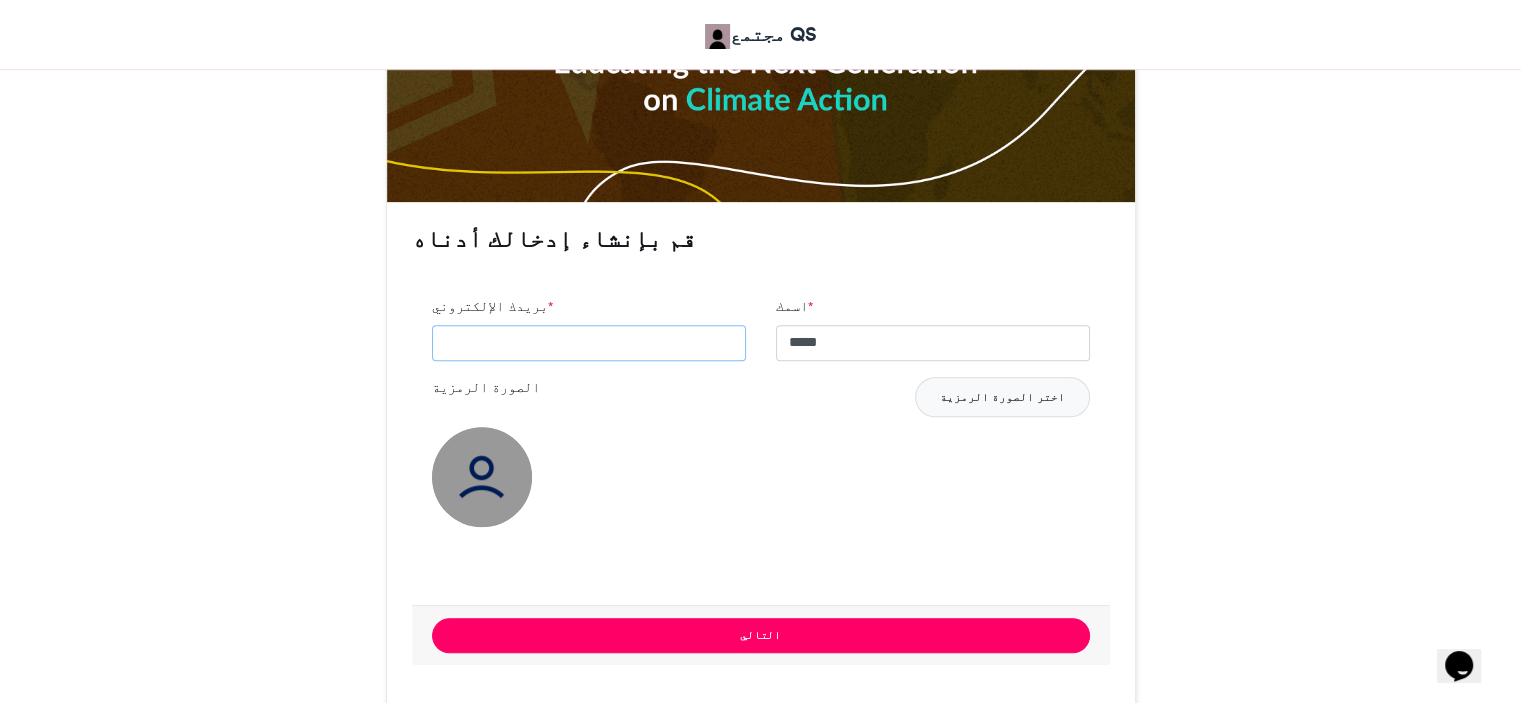 click on "بريدك الإلكتروني *" at bounding box center [589, 343] 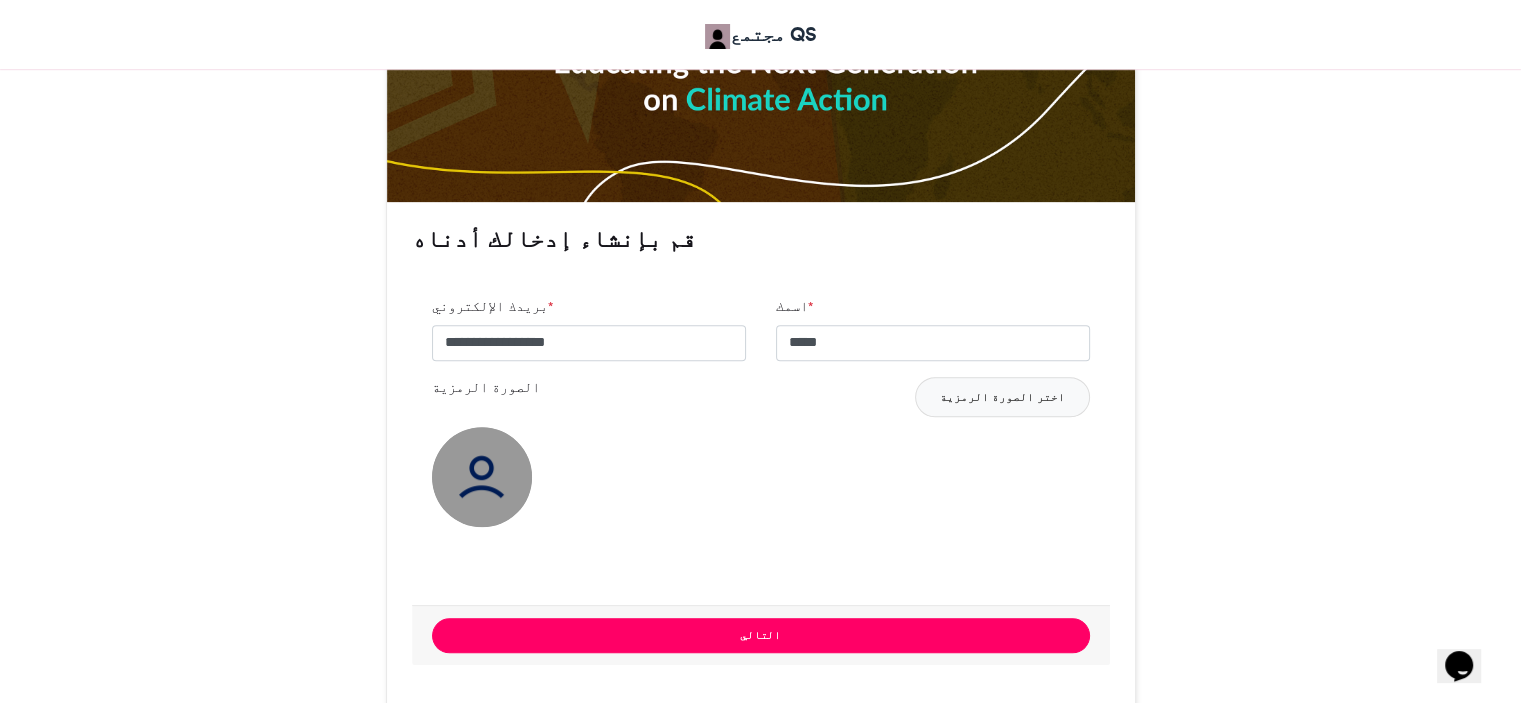 click at bounding box center (482, 477) 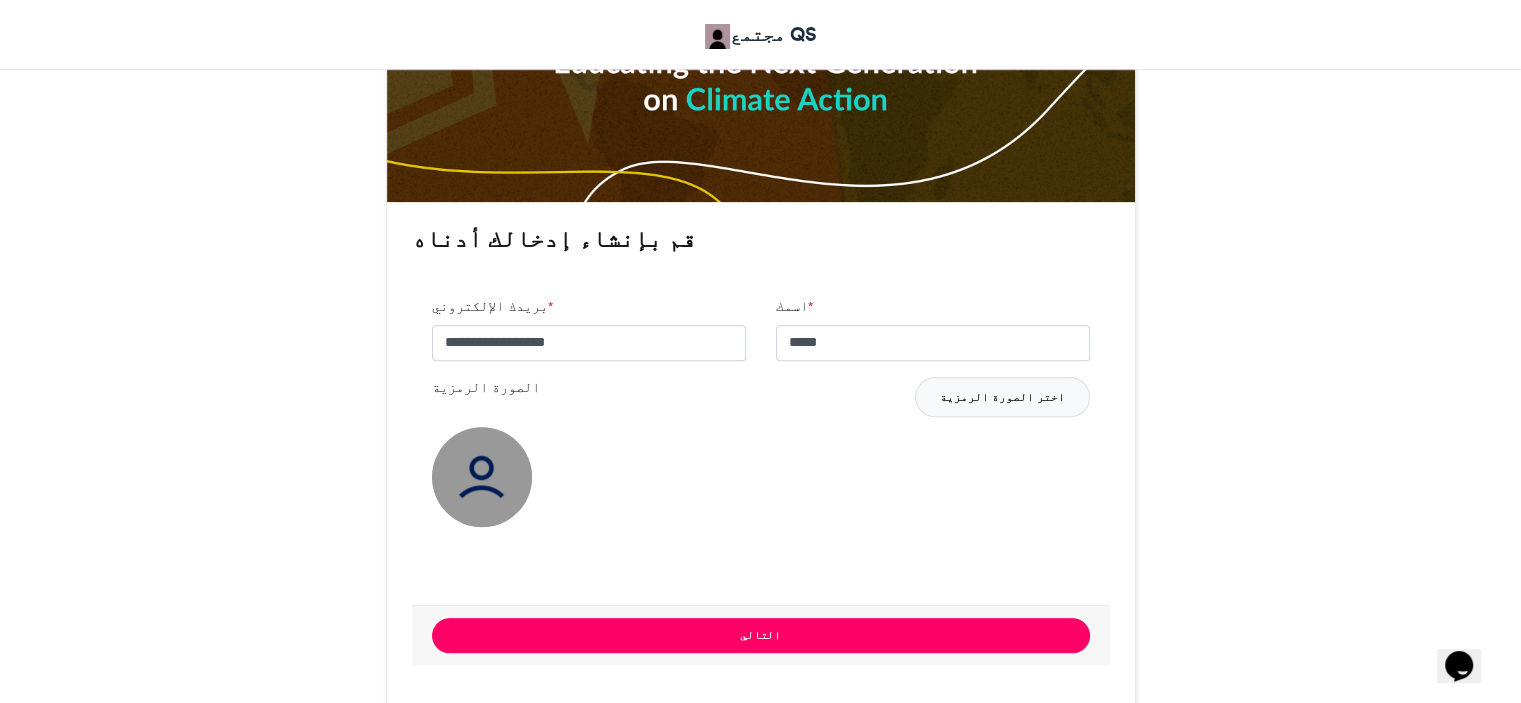 click on "اختر الصورة الرمزية" at bounding box center (1002, 397) 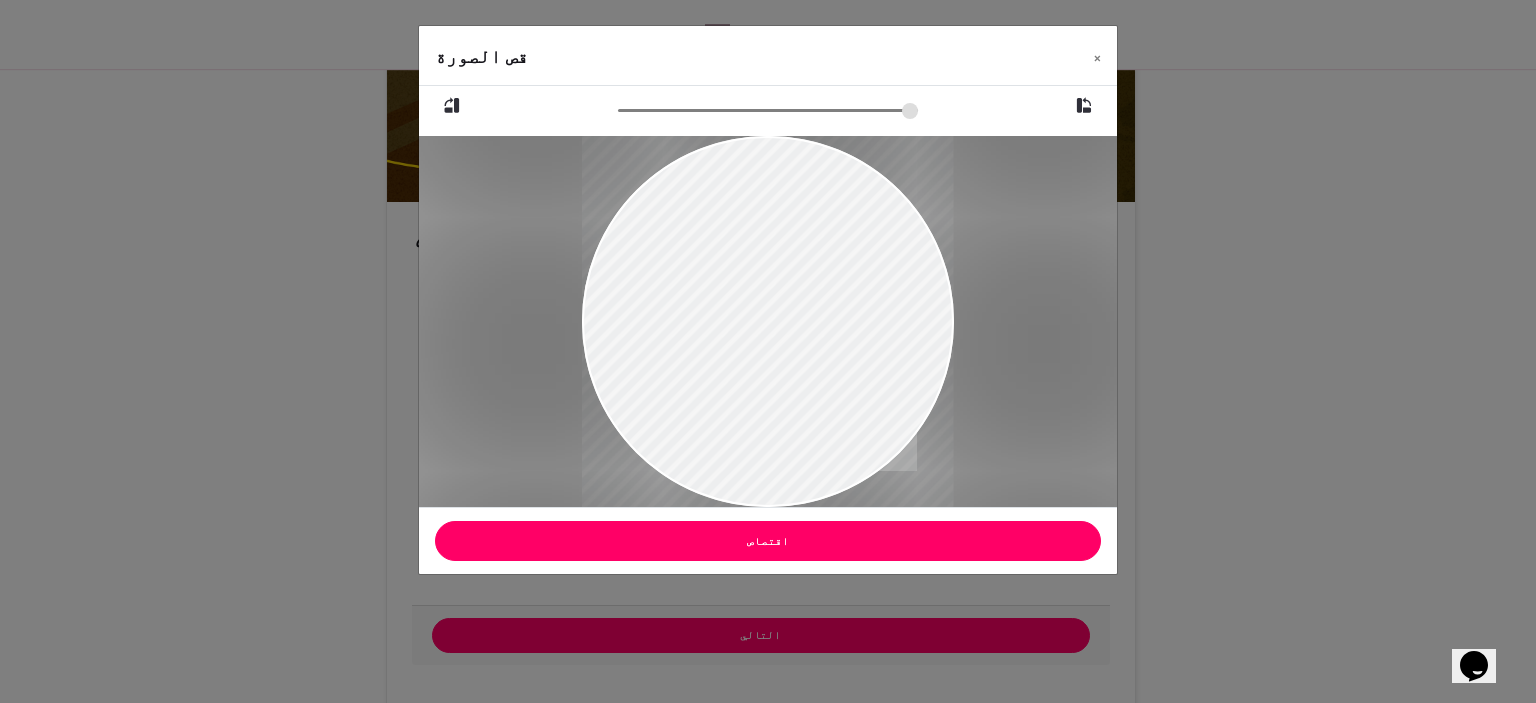 drag, startPoint x: 865, startPoint y: 401, endPoint x: 864, endPoint y: 419, distance: 18.027756 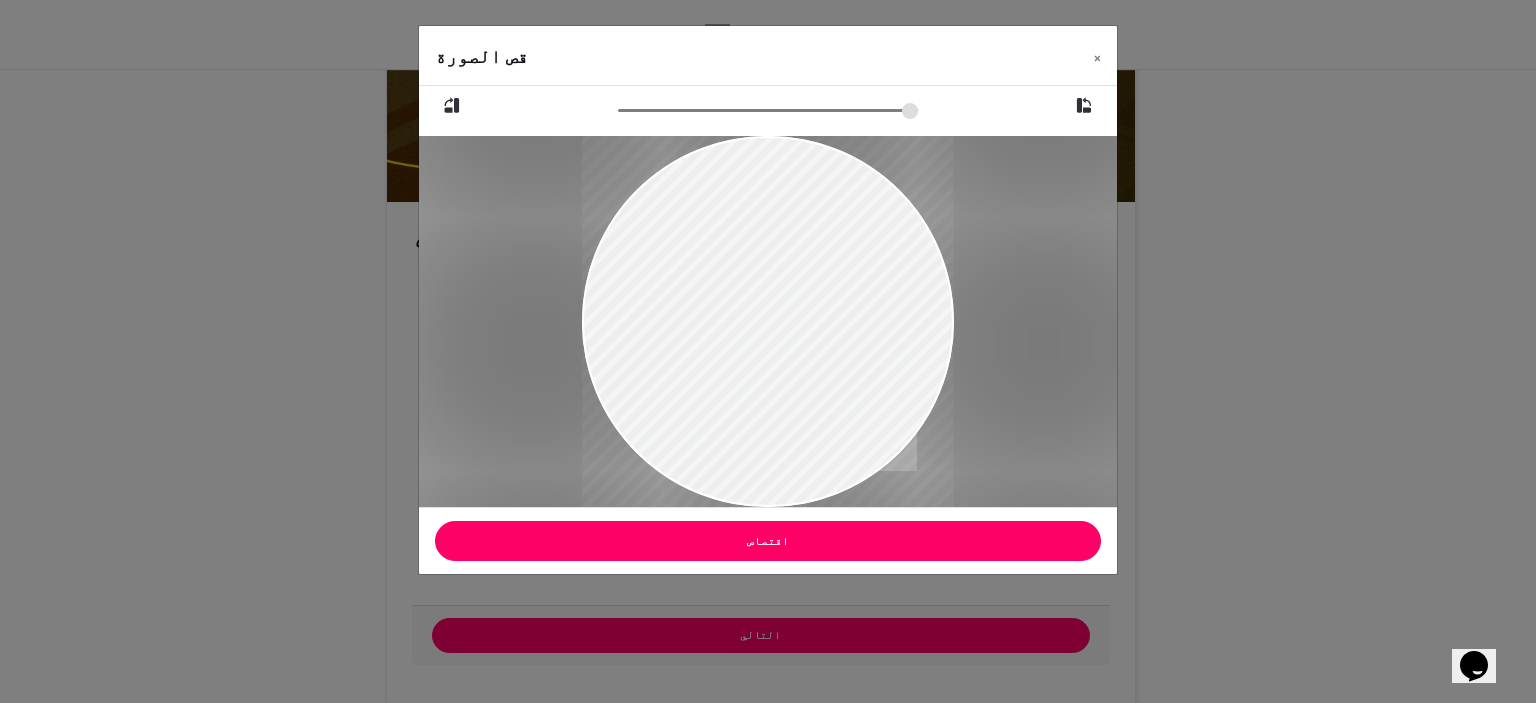 drag, startPoint x: 864, startPoint y: 409, endPoint x: 881, endPoint y: 403, distance: 18.027756 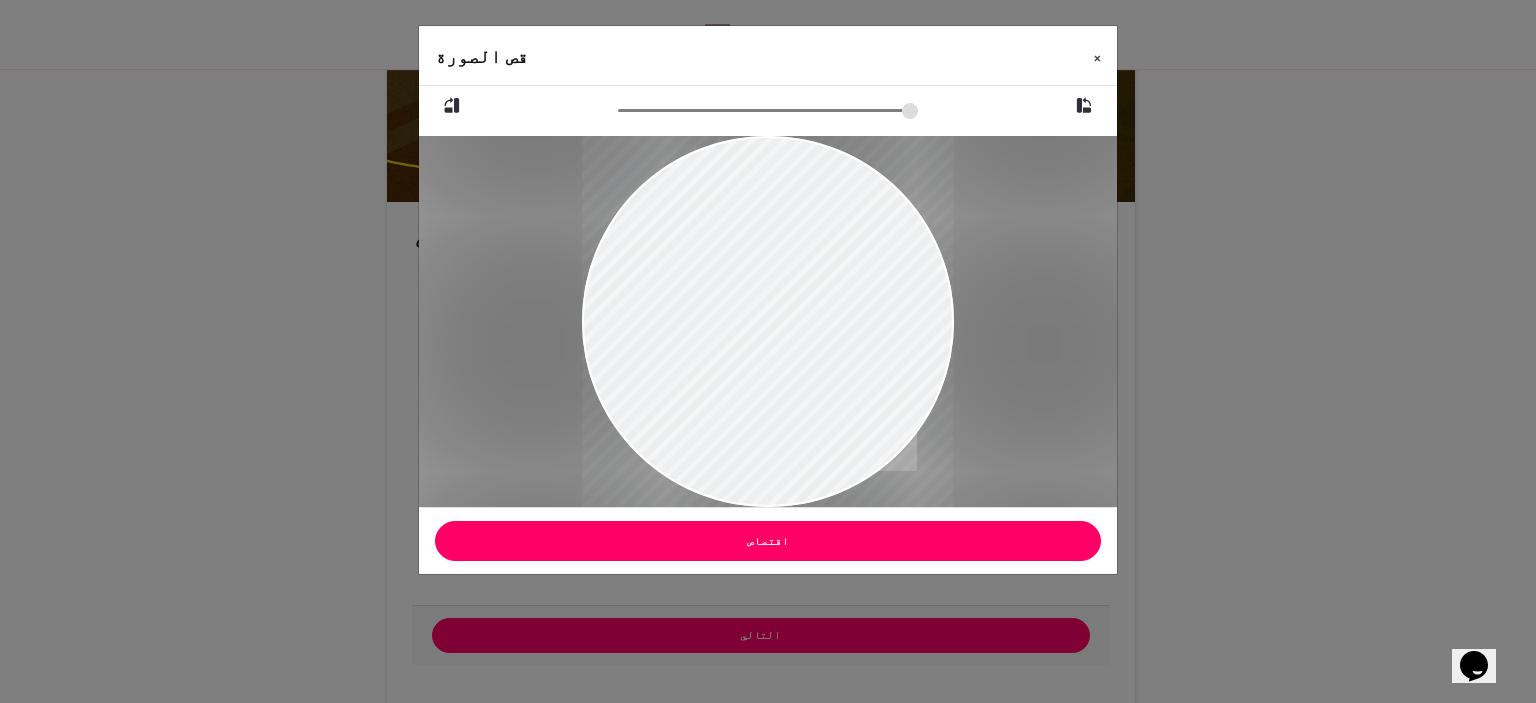 click on "×" at bounding box center (1097, 57) 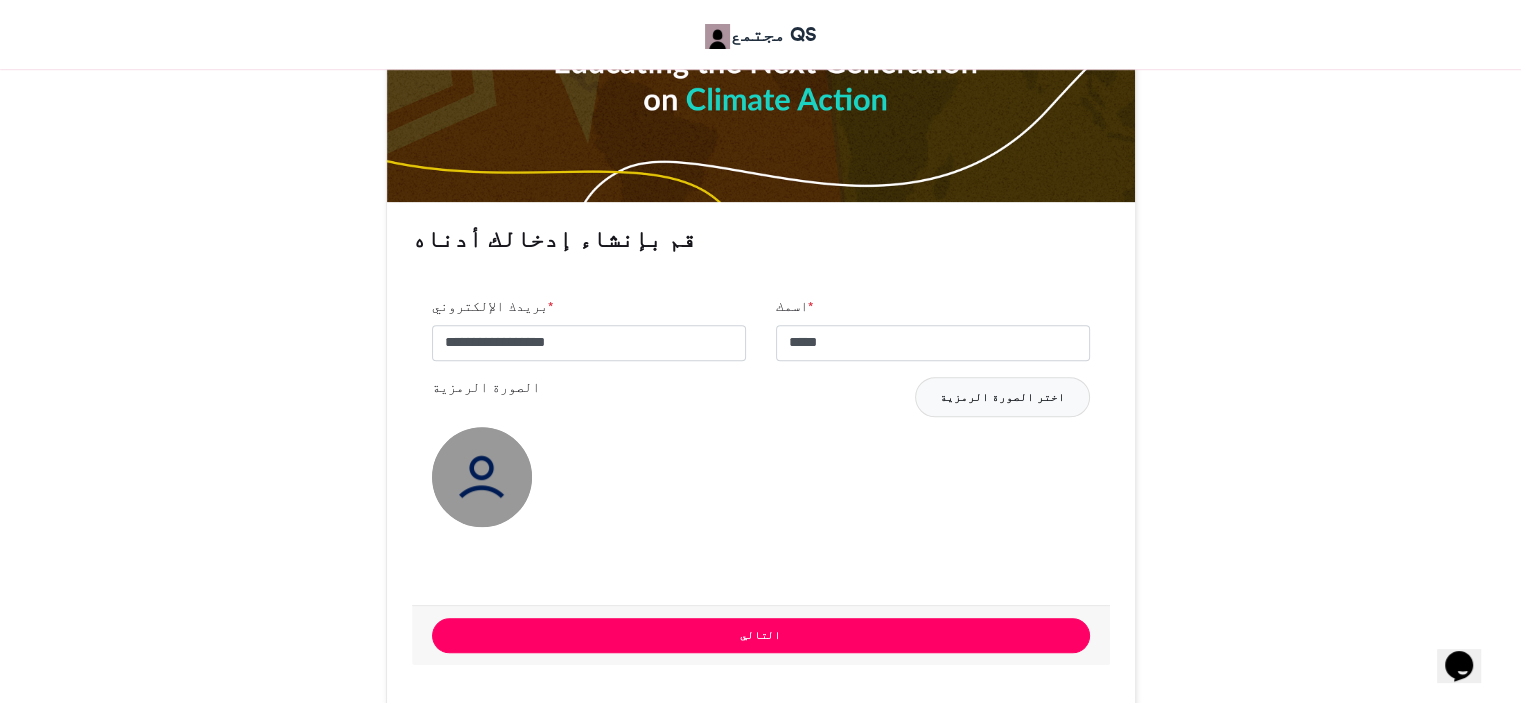 click on "اختر الصورة الرمزية" at bounding box center [1002, 397] 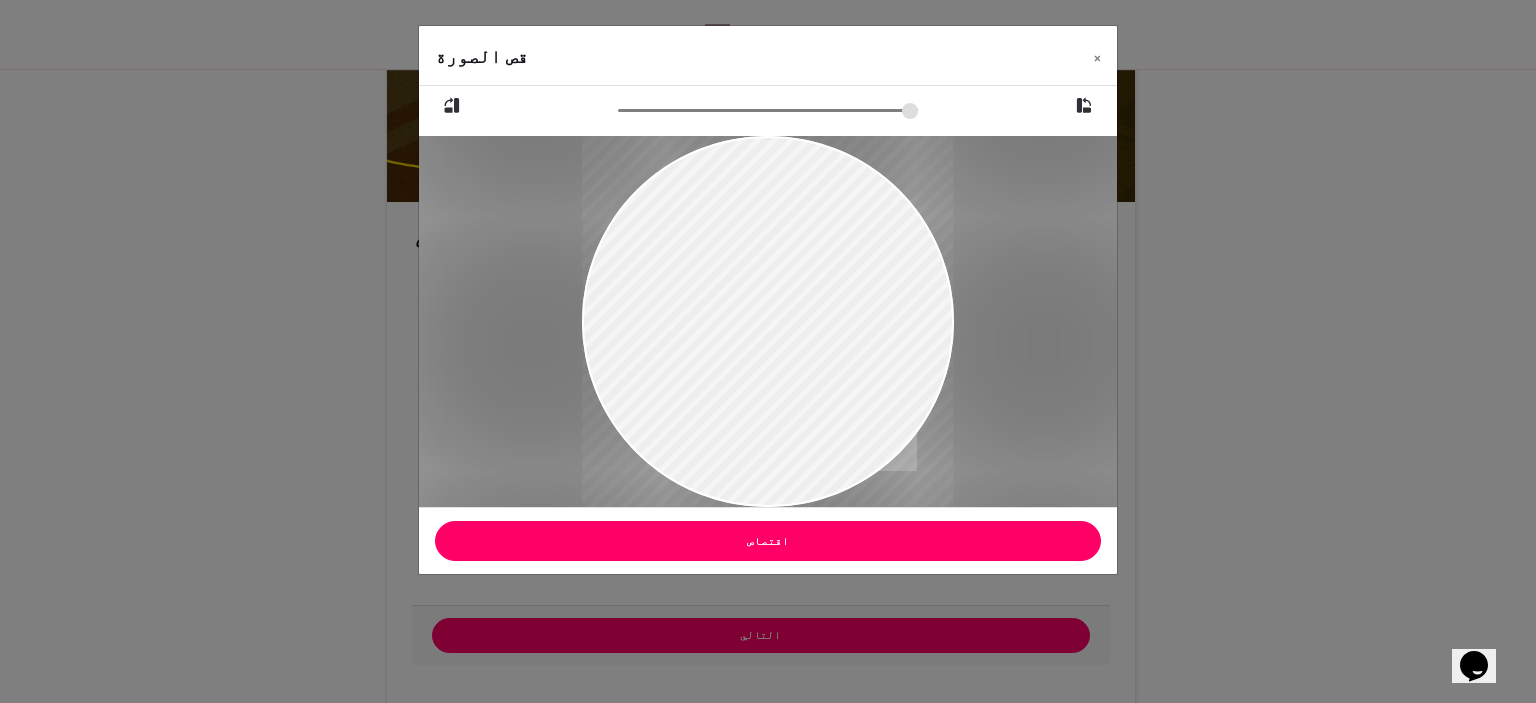 click at bounding box center [767, 321] 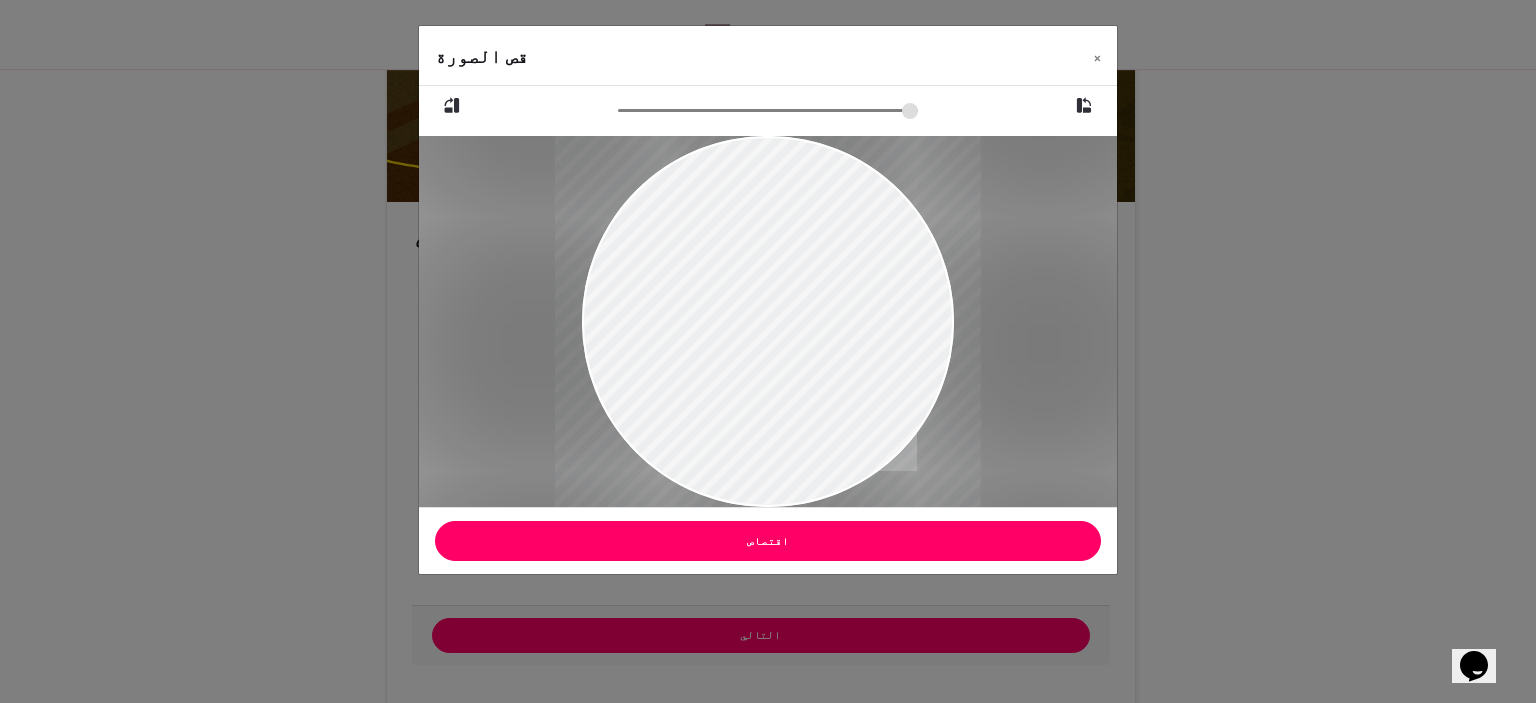 type on "******" 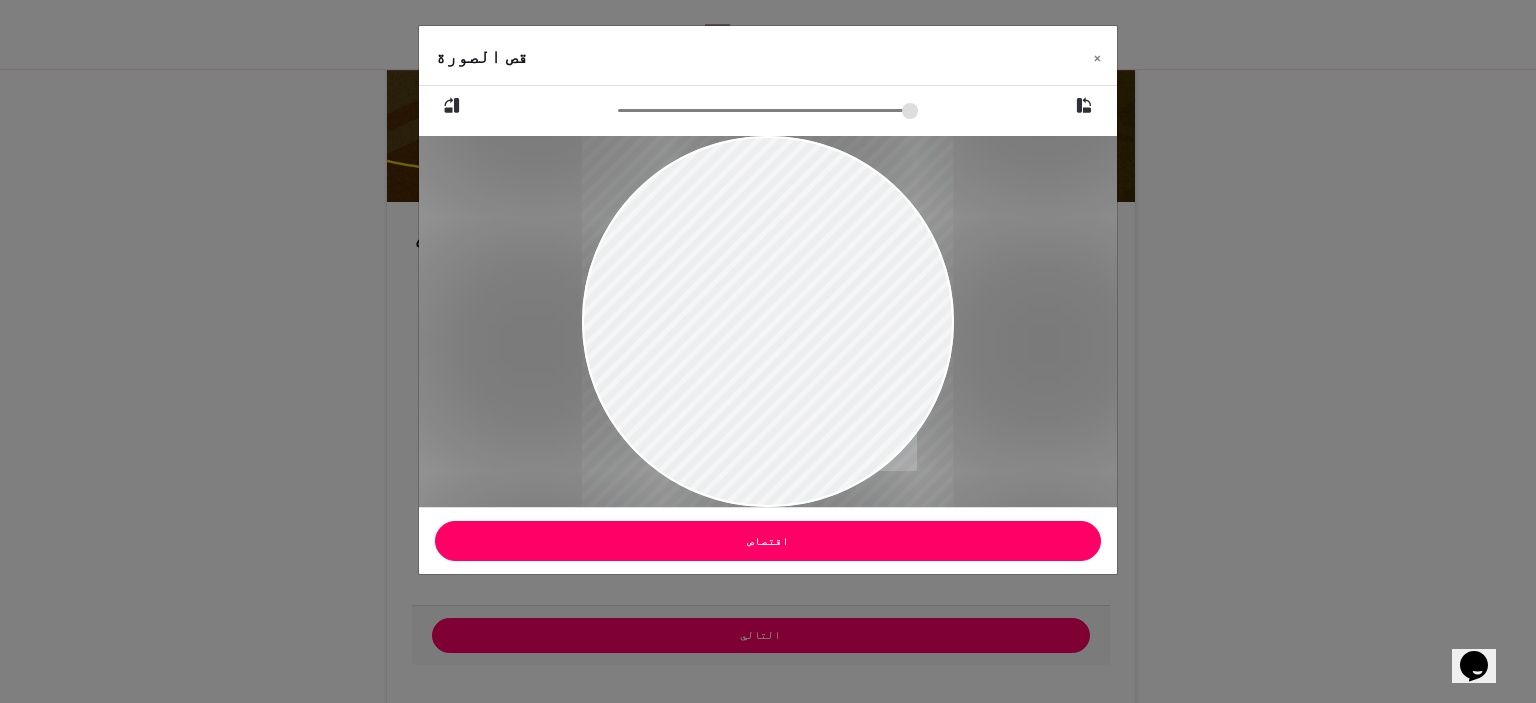 drag, startPoint x: 628, startPoint y: 108, endPoint x: 506, endPoint y: 122, distance: 122.80065 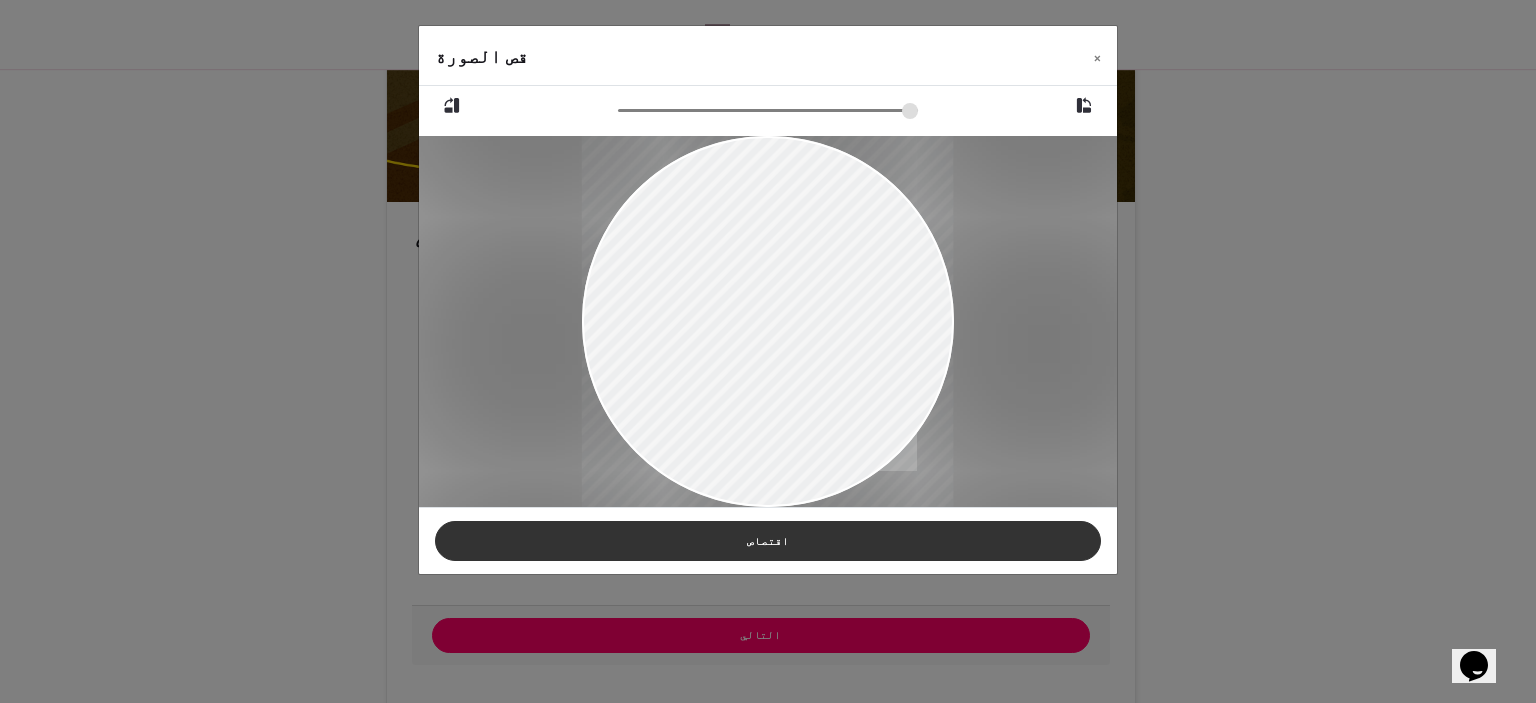 click on "اقتصاص" at bounding box center [767, 541] 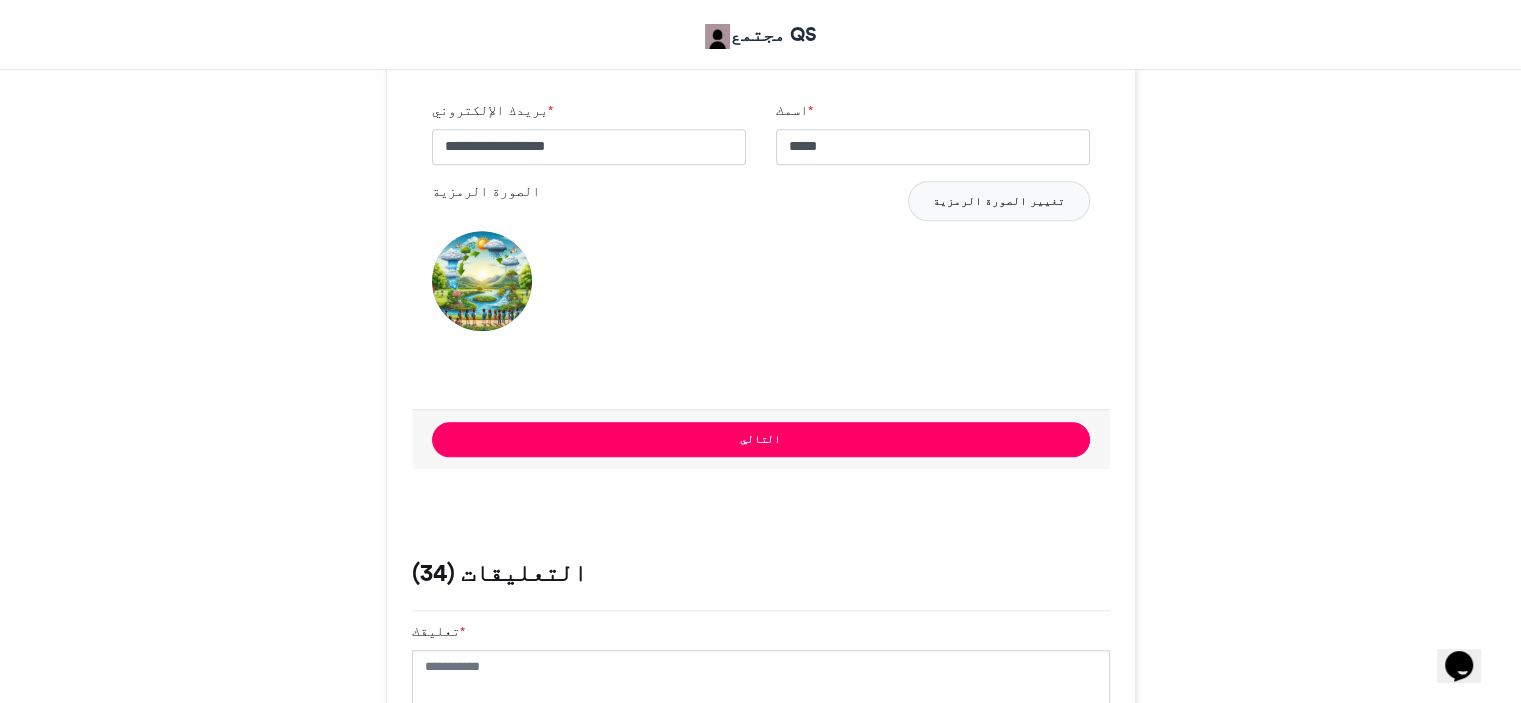 scroll, scrollTop: 1572, scrollLeft: 0, axis: vertical 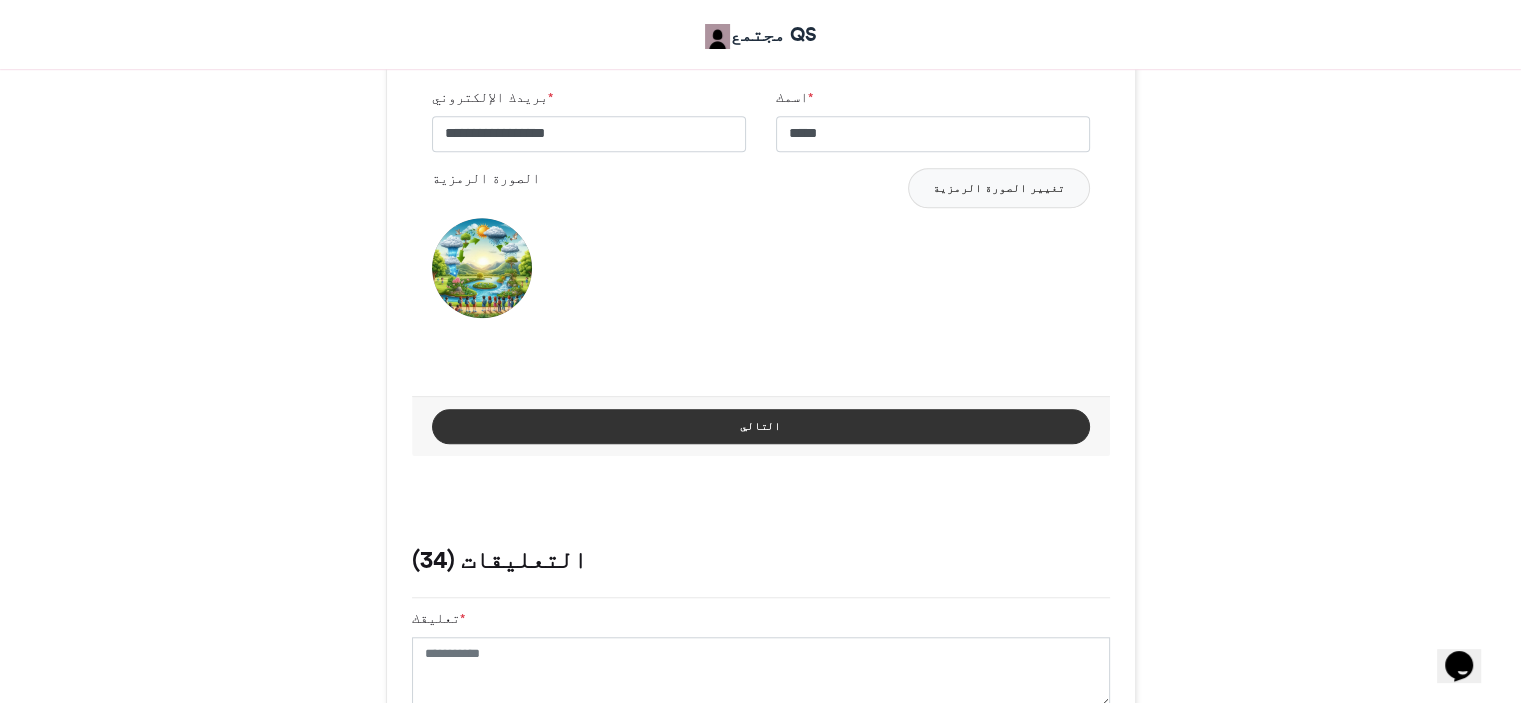 click on "التالي" at bounding box center (761, 426) 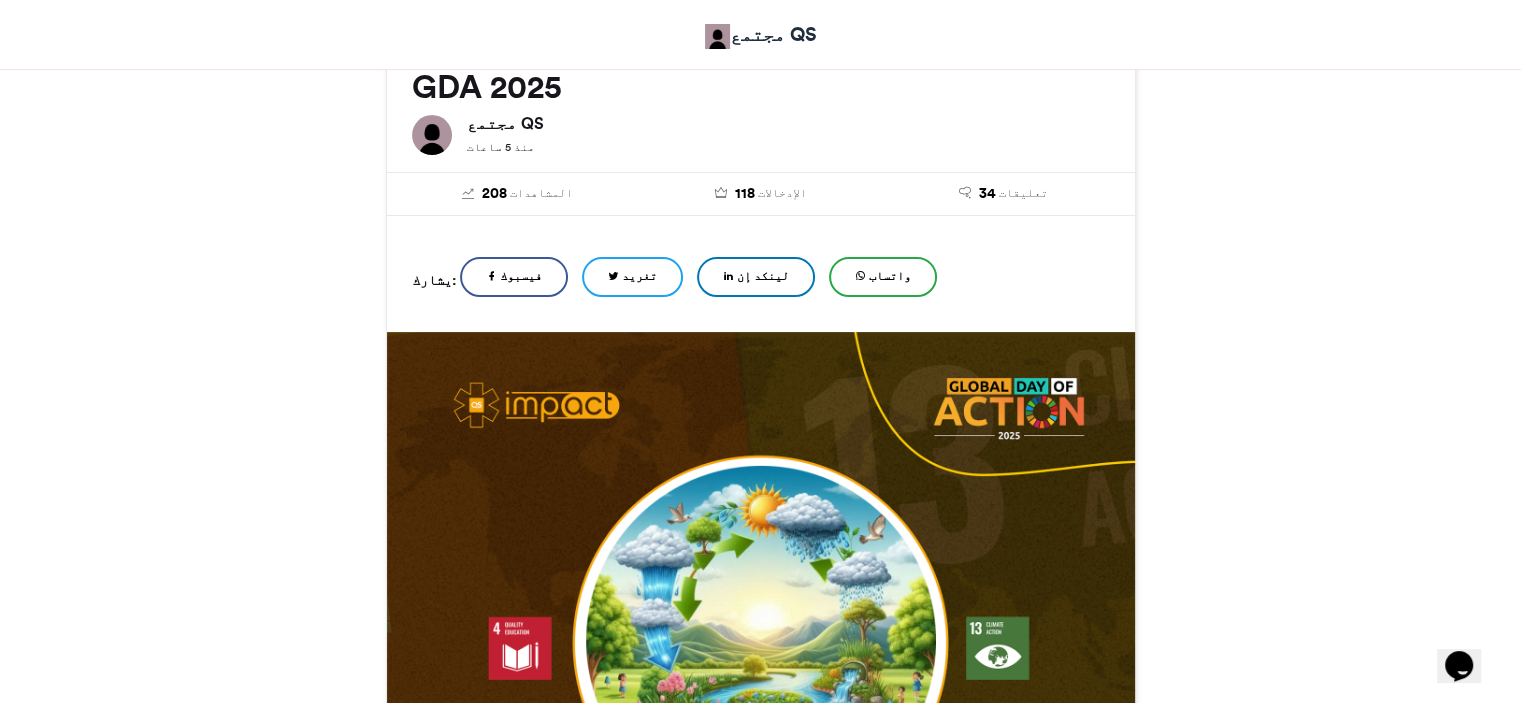 scroll, scrollTop: 1212, scrollLeft: 0, axis: vertical 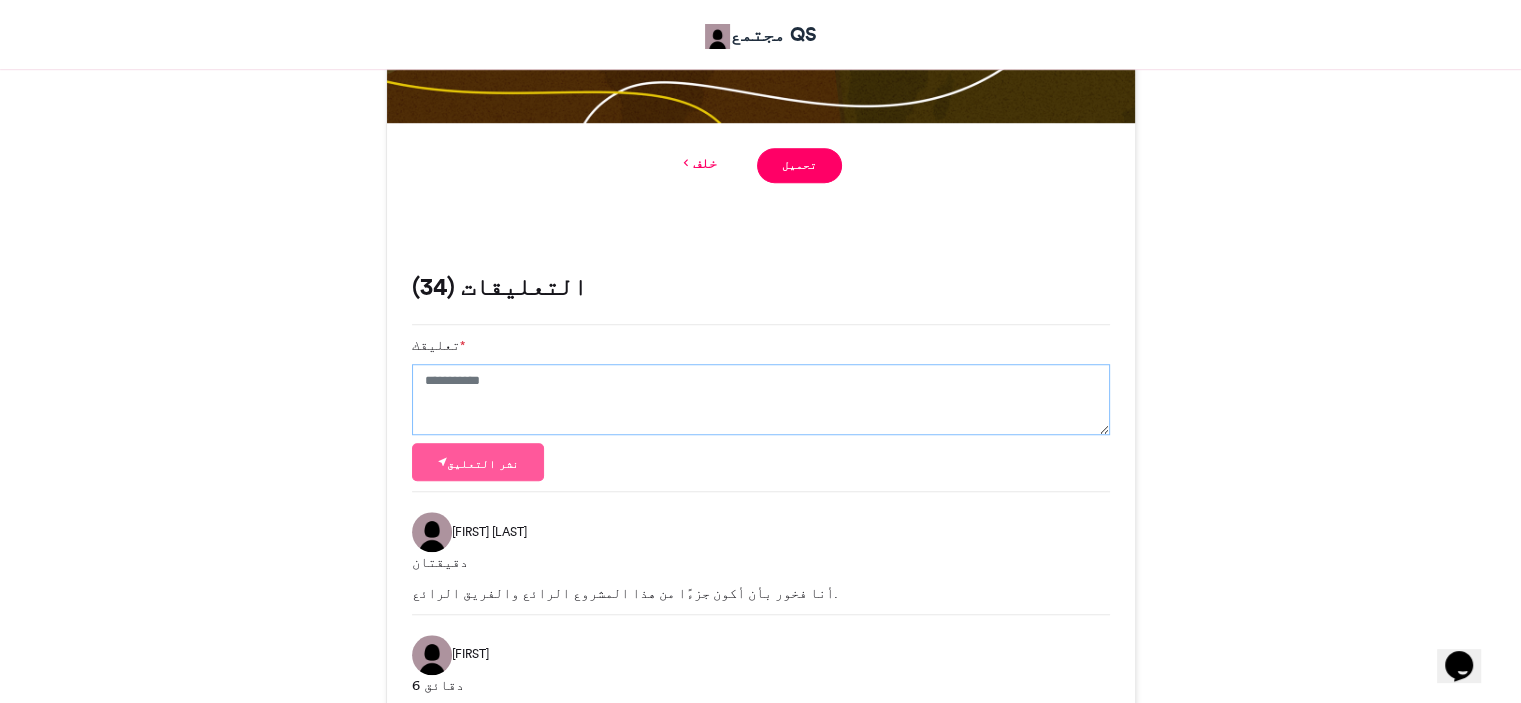 click on "تعليقك *" at bounding box center (761, 400) 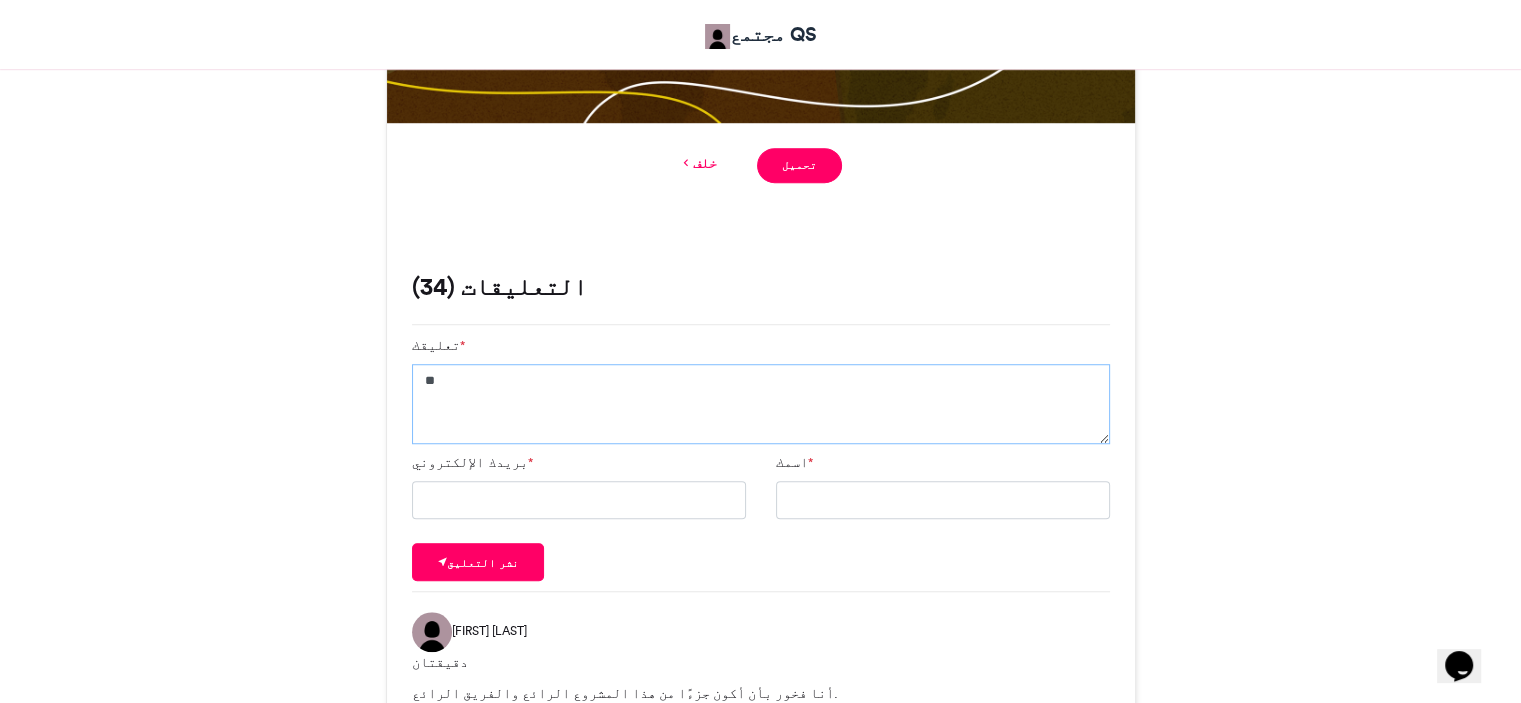 type on "*" 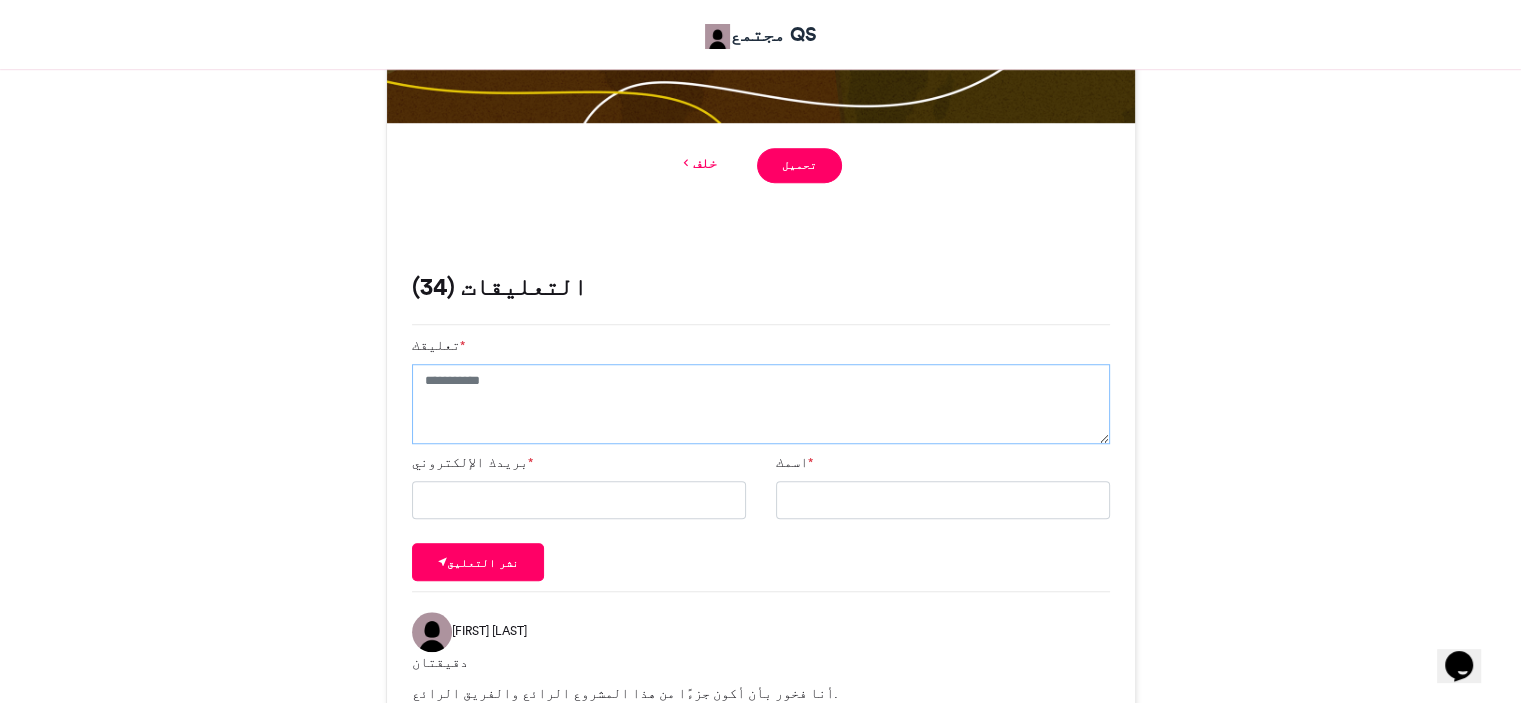 click on "تعليقك *" at bounding box center [761, 404] 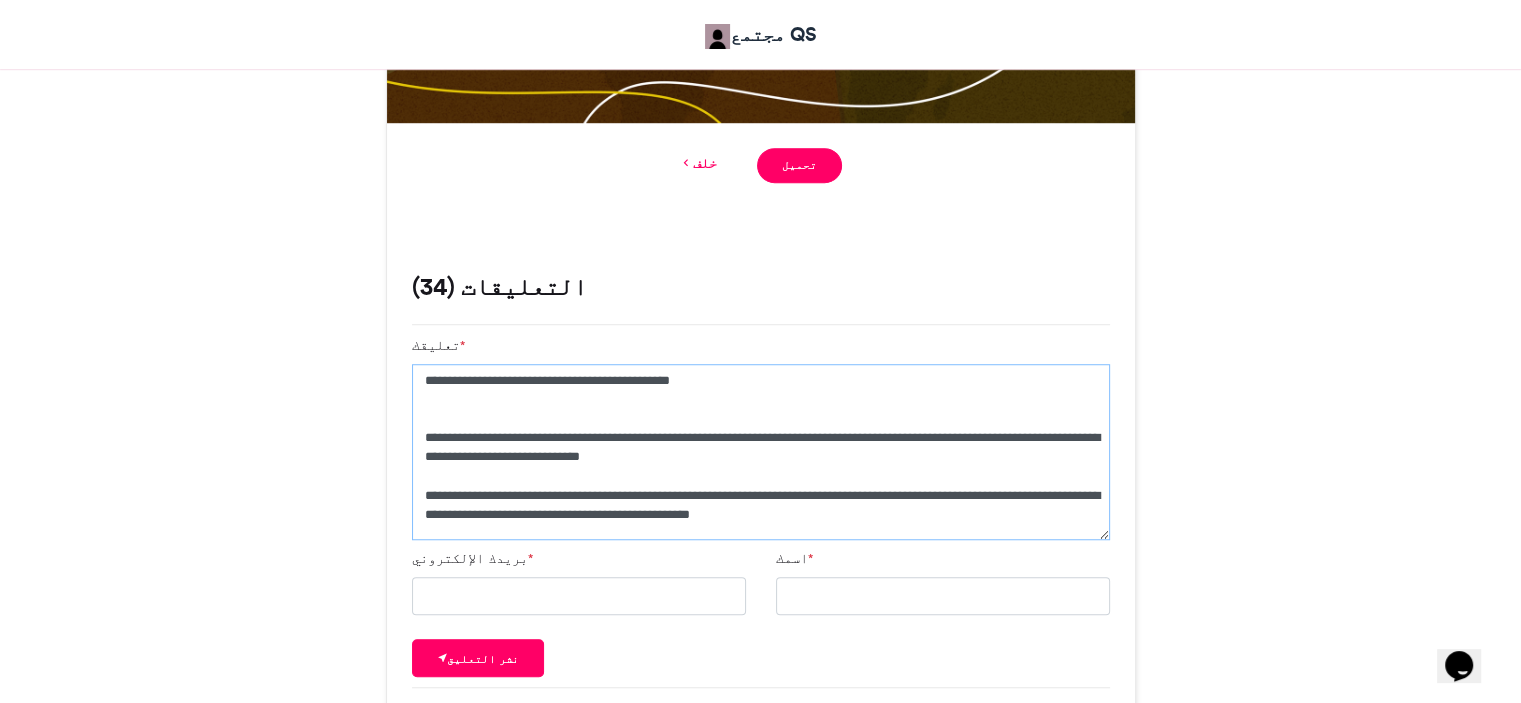 drag, startPoint x: 632, startPoint y: 378, endPoint x: 488, endPoint y: 421, distance: 150.28307 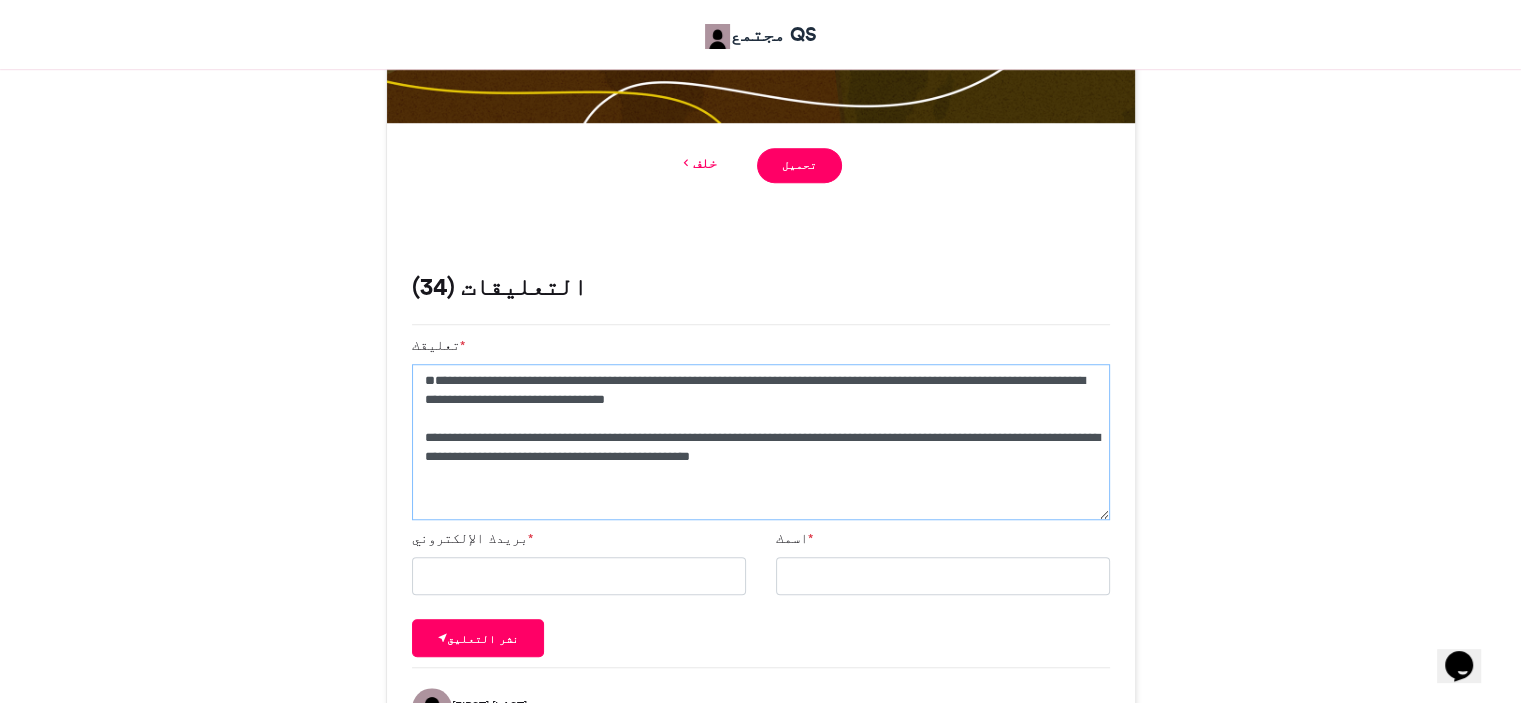 click on "**********" at bounding box center (761, 442) 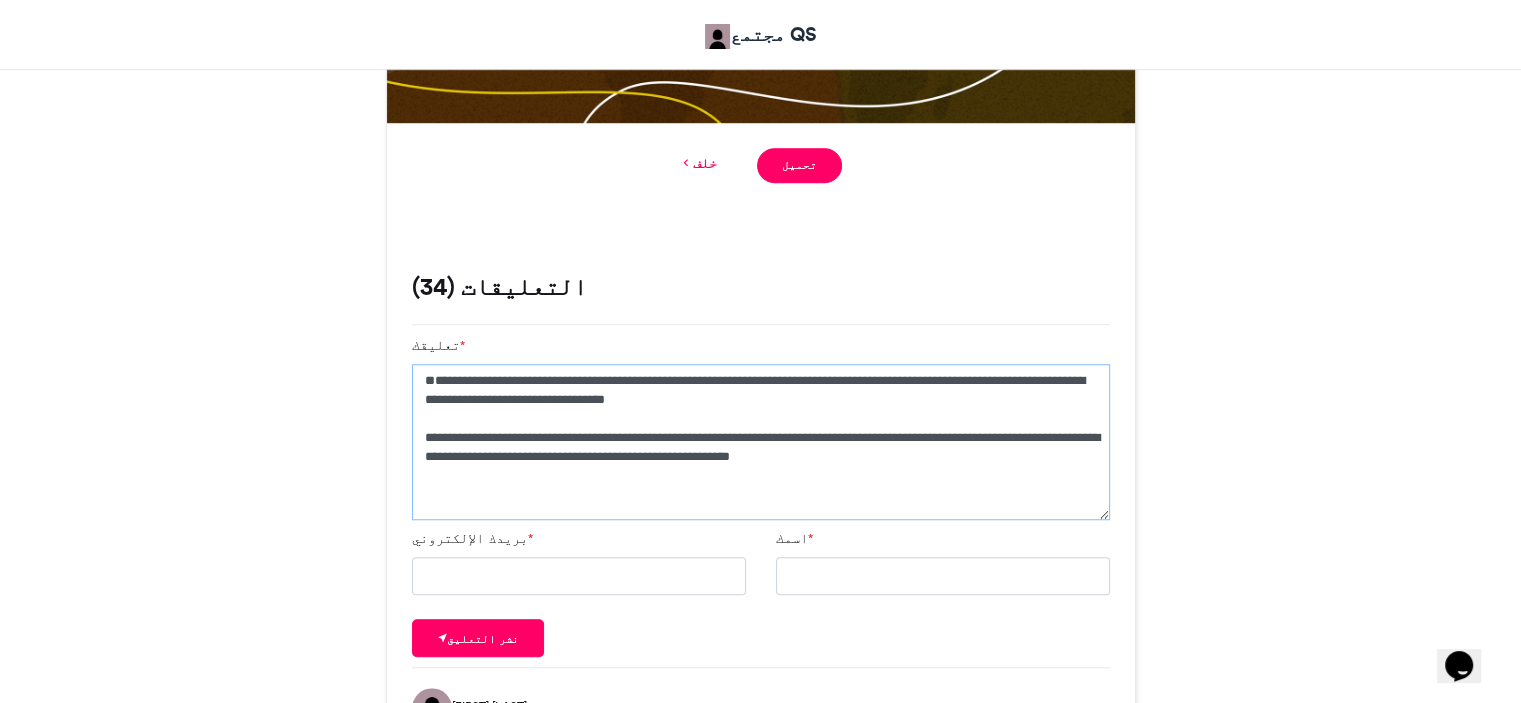 drag, startPoint x: 1019, startPoint y: 415, endPoint x: 995, endPoint y: 416, distance: 24.020824 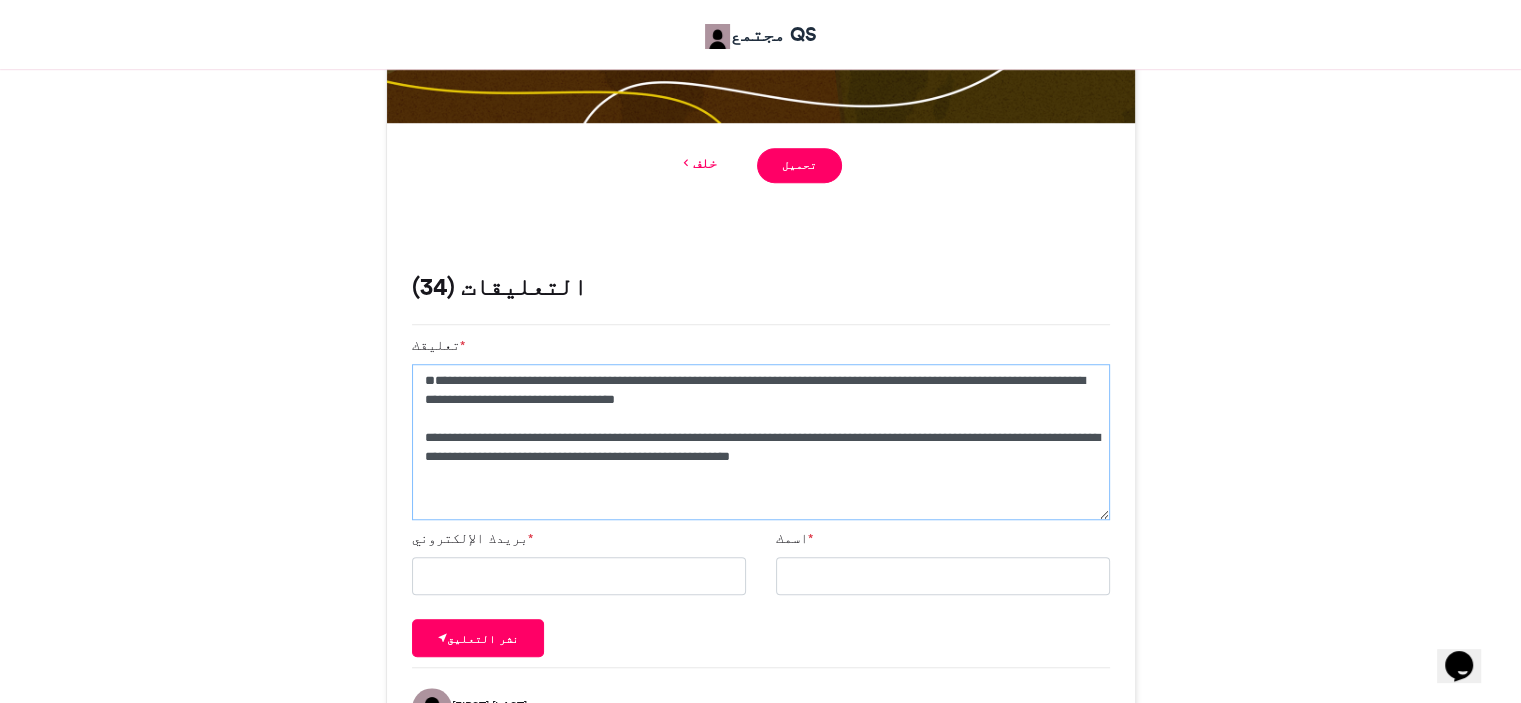 drag, startPoint x: 1006, startPoint y: 419, endPoint x: 1074, endPoint y: 412, distance: 68.359344 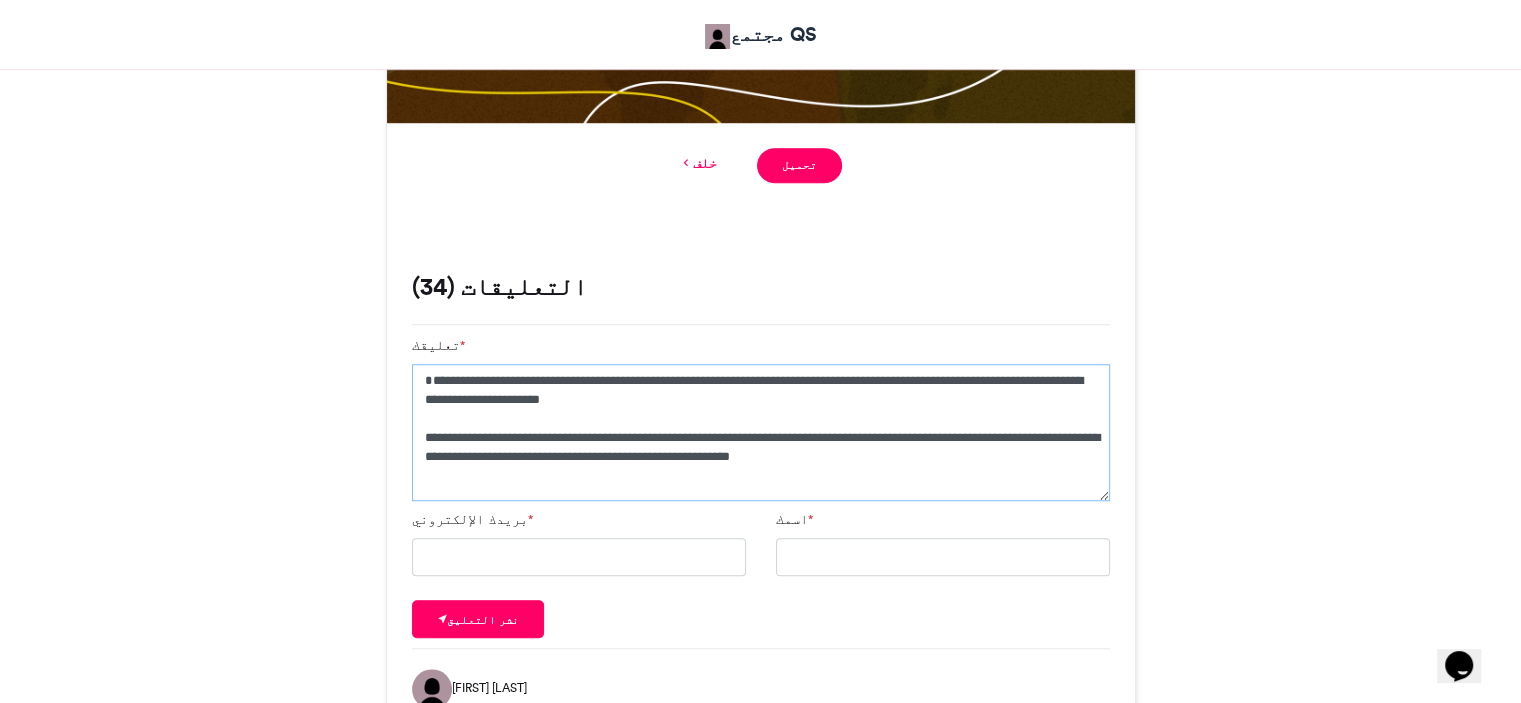 type on "**********" 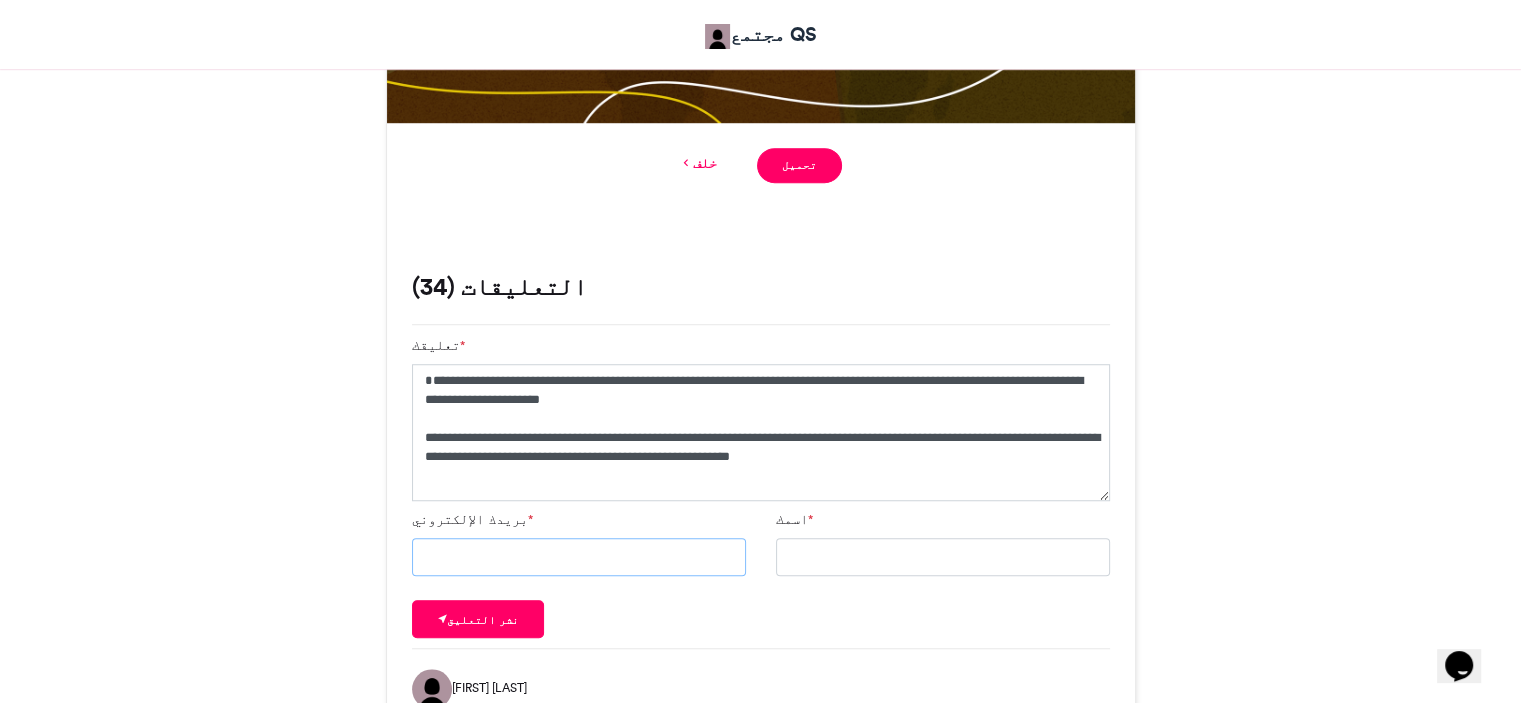 click on "بريدك الإلكتروني *" at bounding box center (579, 557) 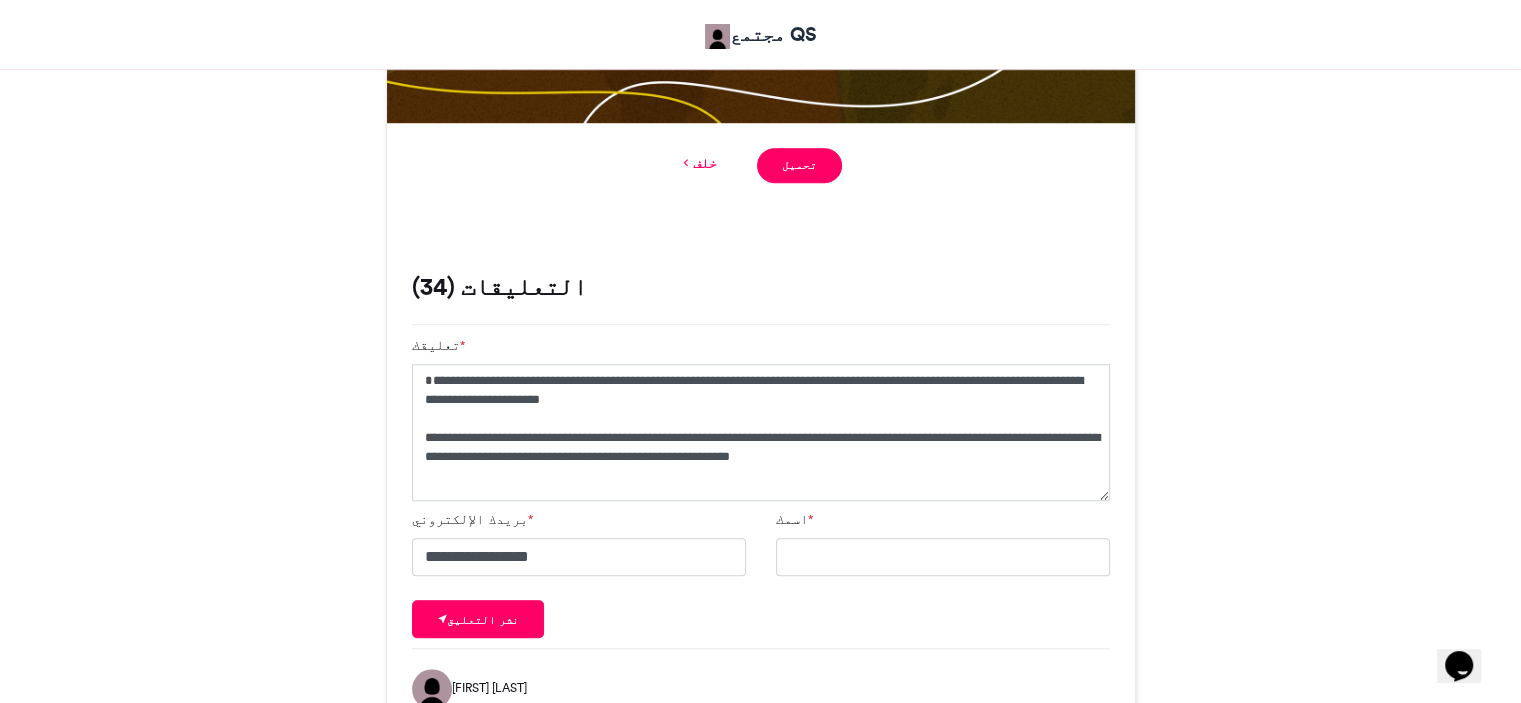 type on "********" 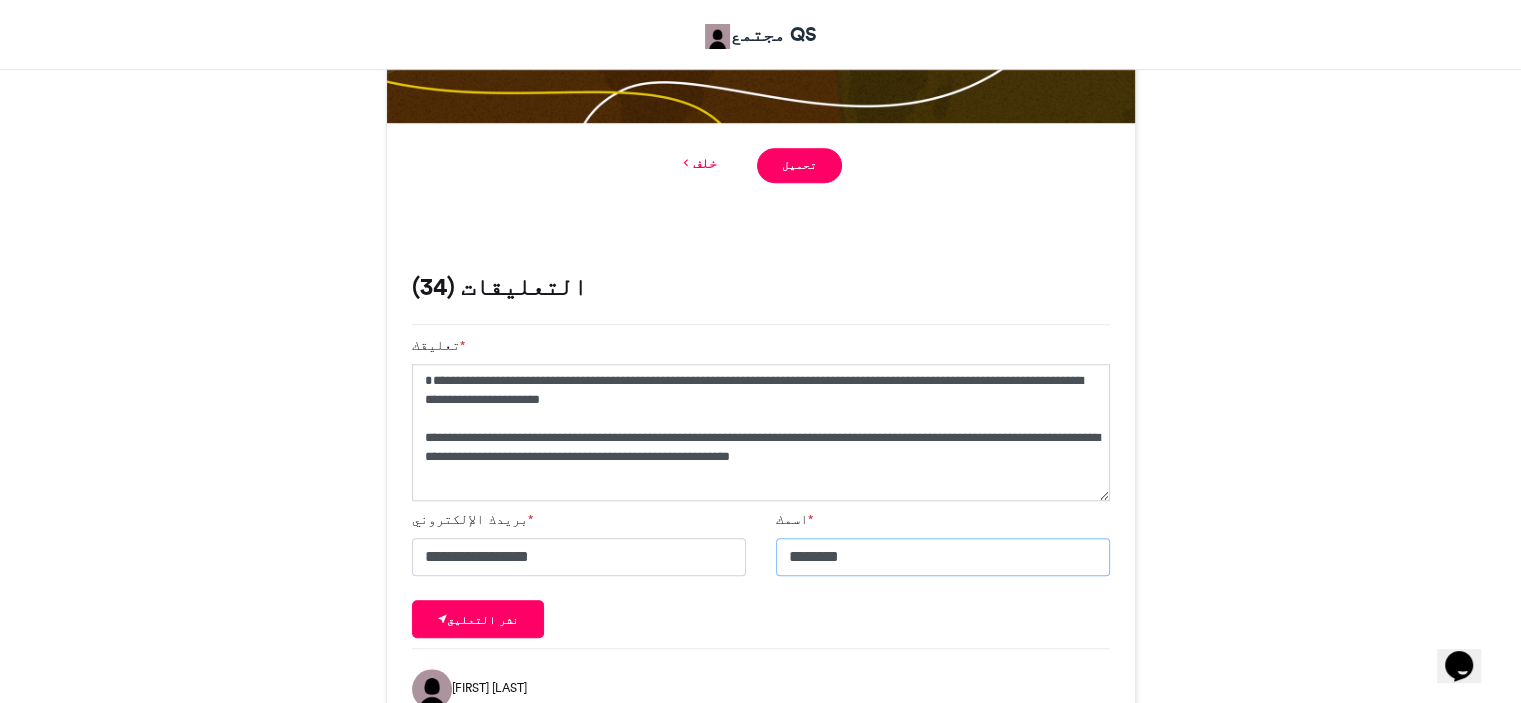 click on "********" at bounding box center [943, 557] 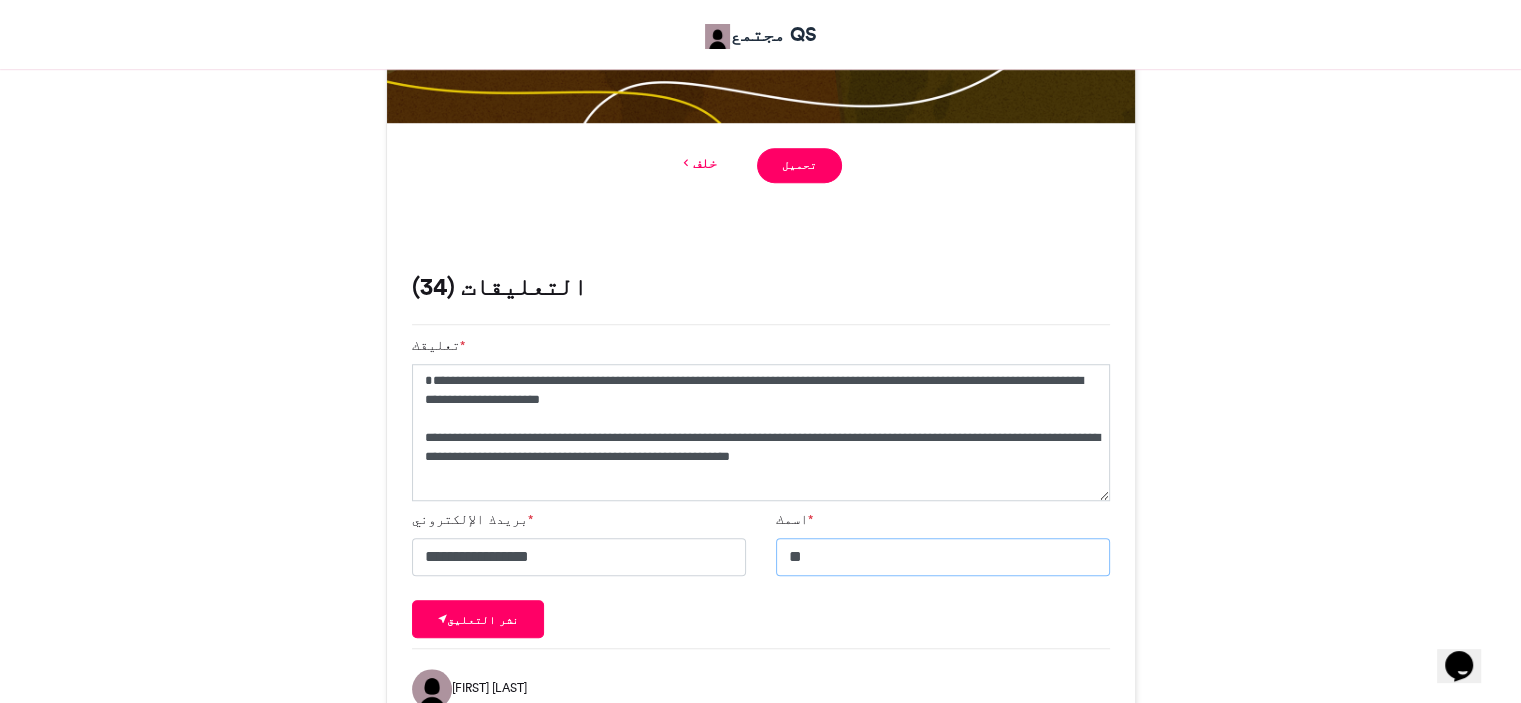 type on "*" 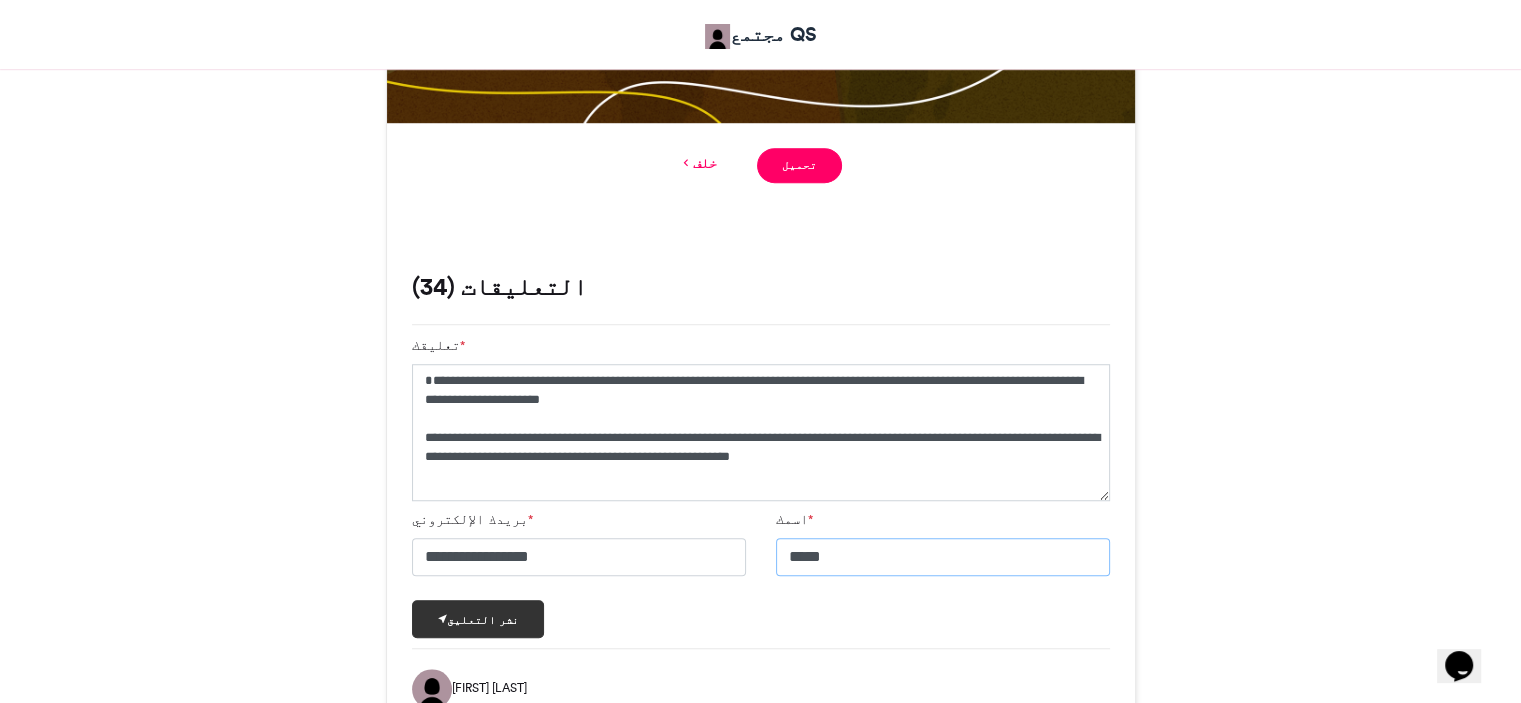 type on "*****" 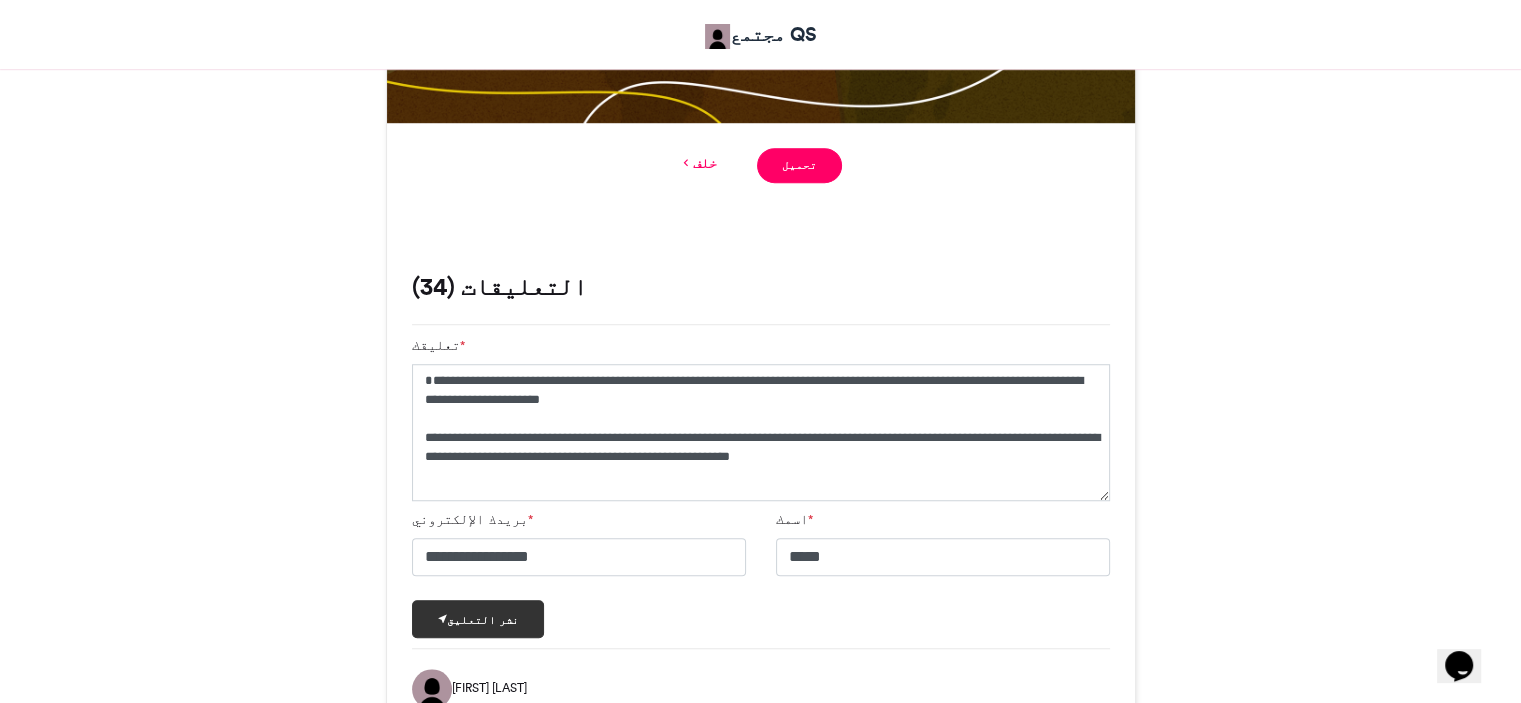 click on "نشر التعليق" at bounding box center (478, 619) 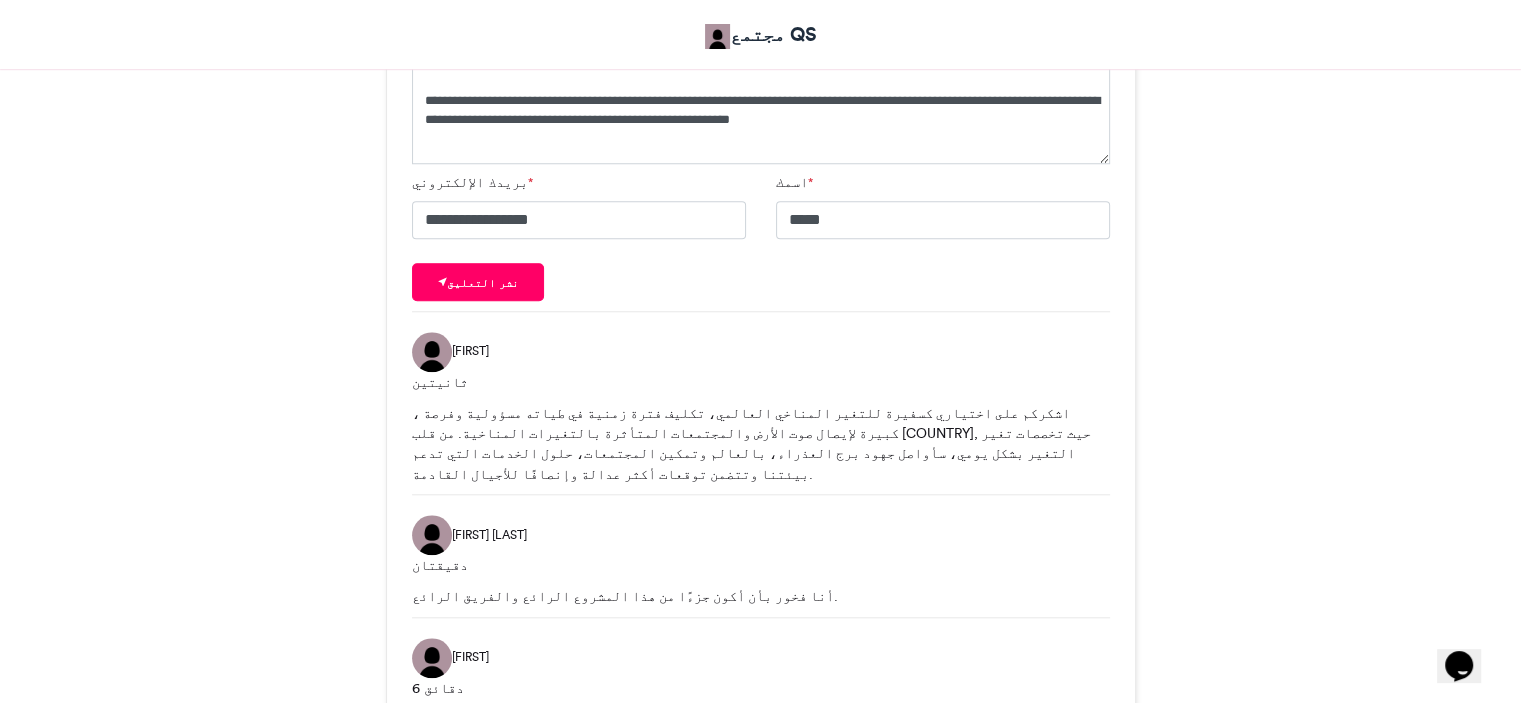 scroll, scrollTop: 1792, scrollLeft: 0, axis: vertical 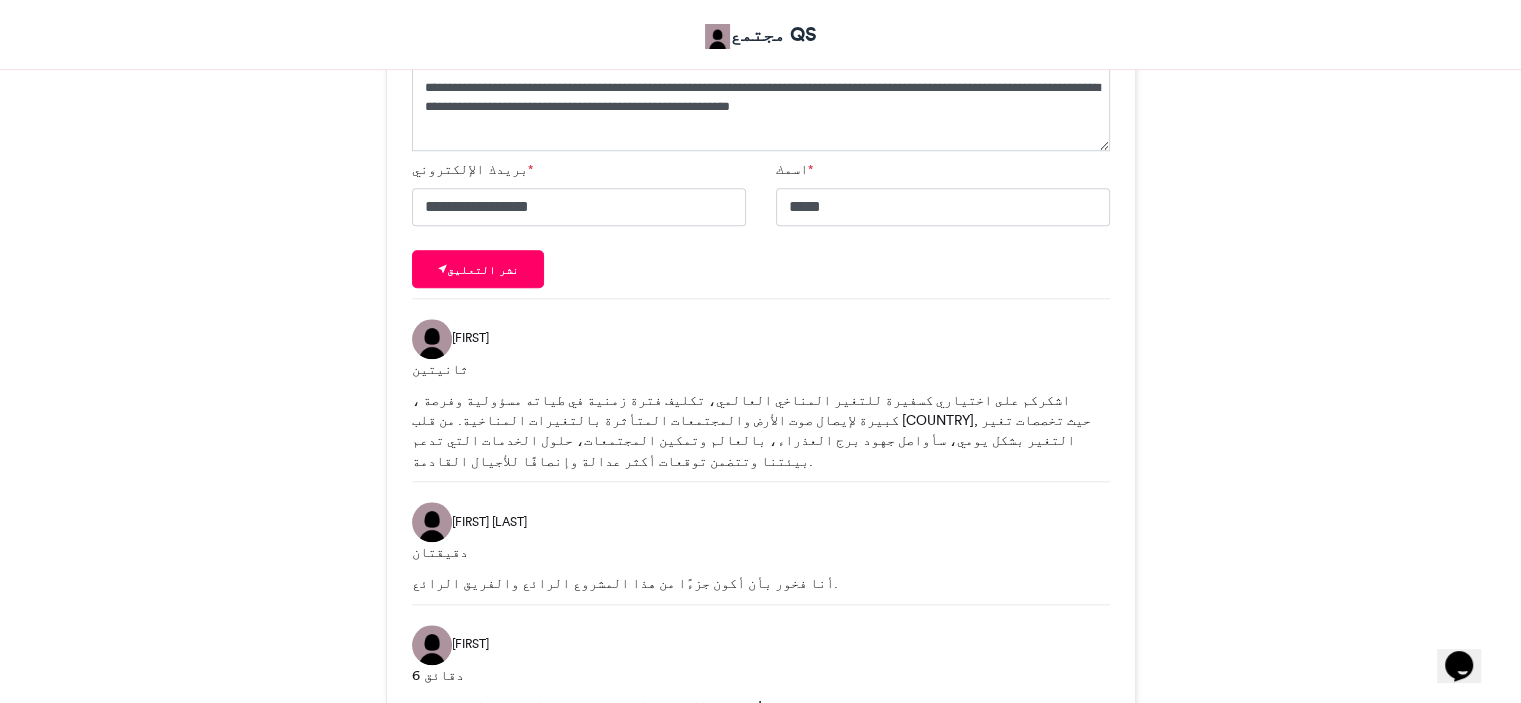 click at bounding box center [432, 339] 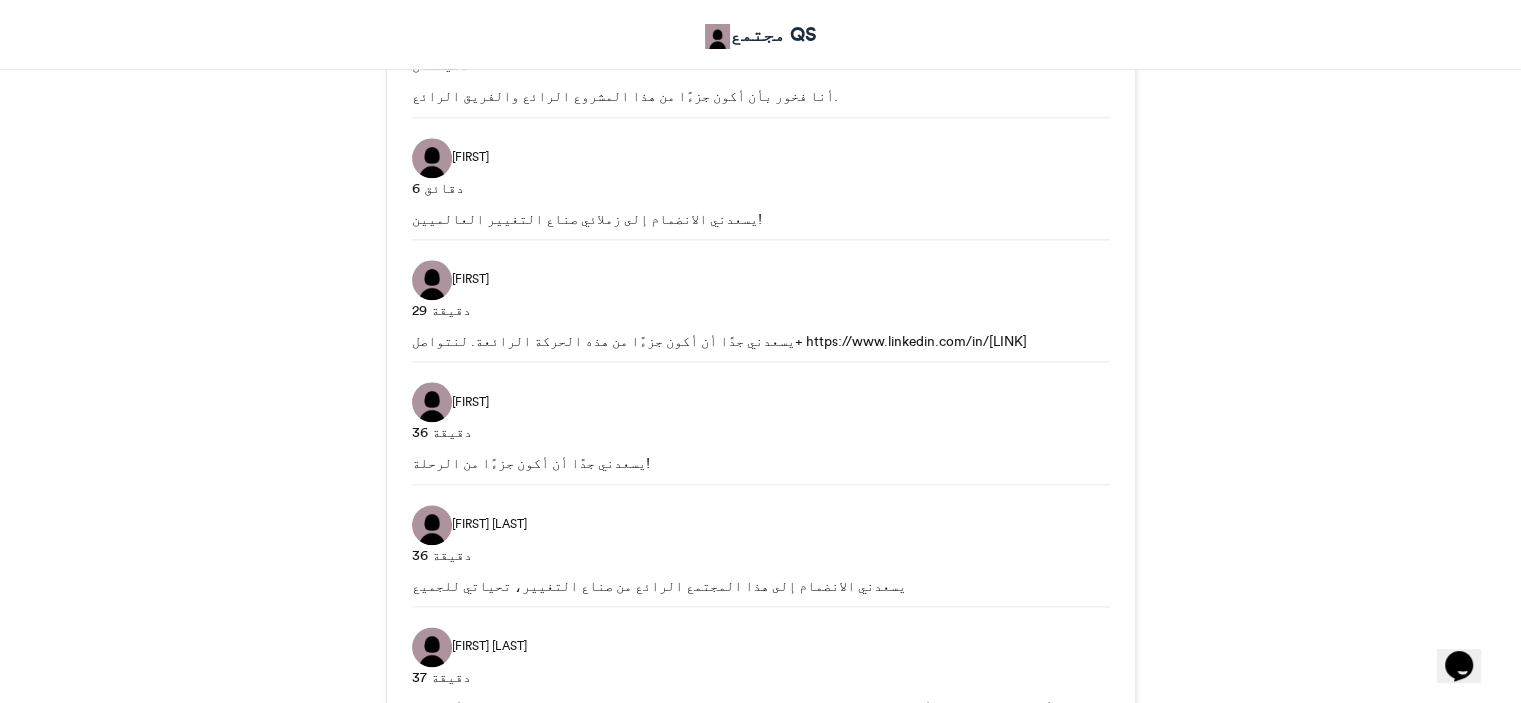 scroll, scrollTop: 2265, scrollLeft: 0, axis: vertical 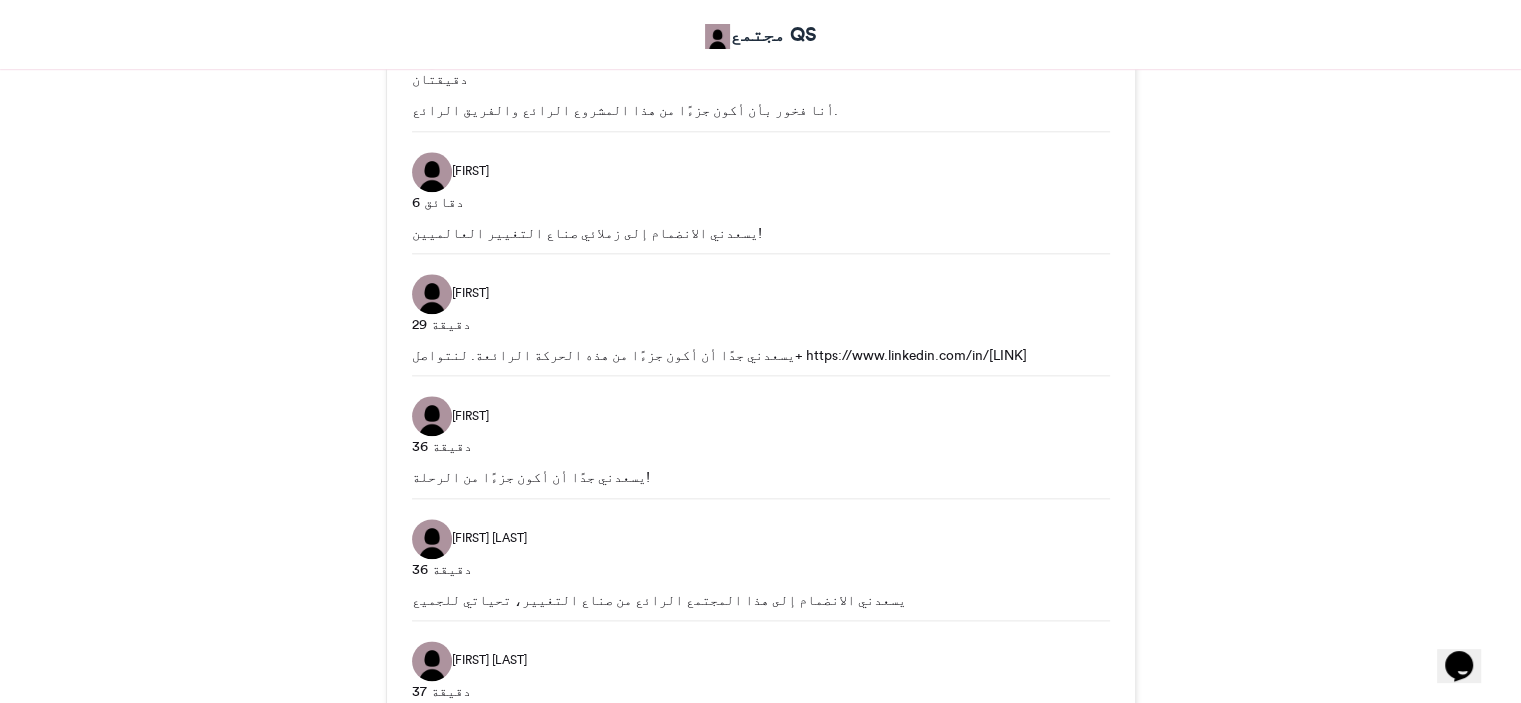 click on "يسعدني جدًا أن أكون جزءًا من هذه الحركة الرائعة. لنتواصل+ https://www.linkedin.com/in/[LINK]" at bounding box center (719, 355) 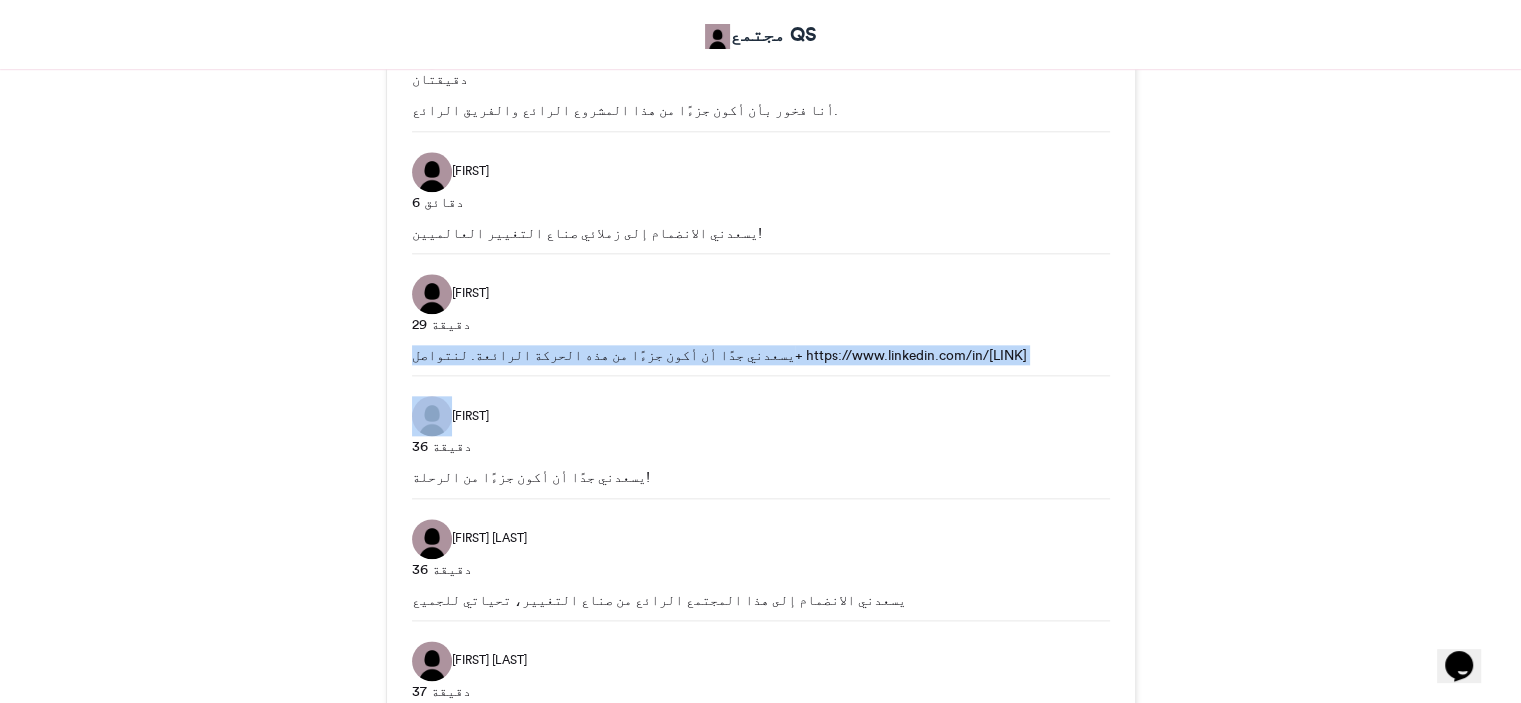 click on "مجتمع QS" at bounding box center (760, 34) 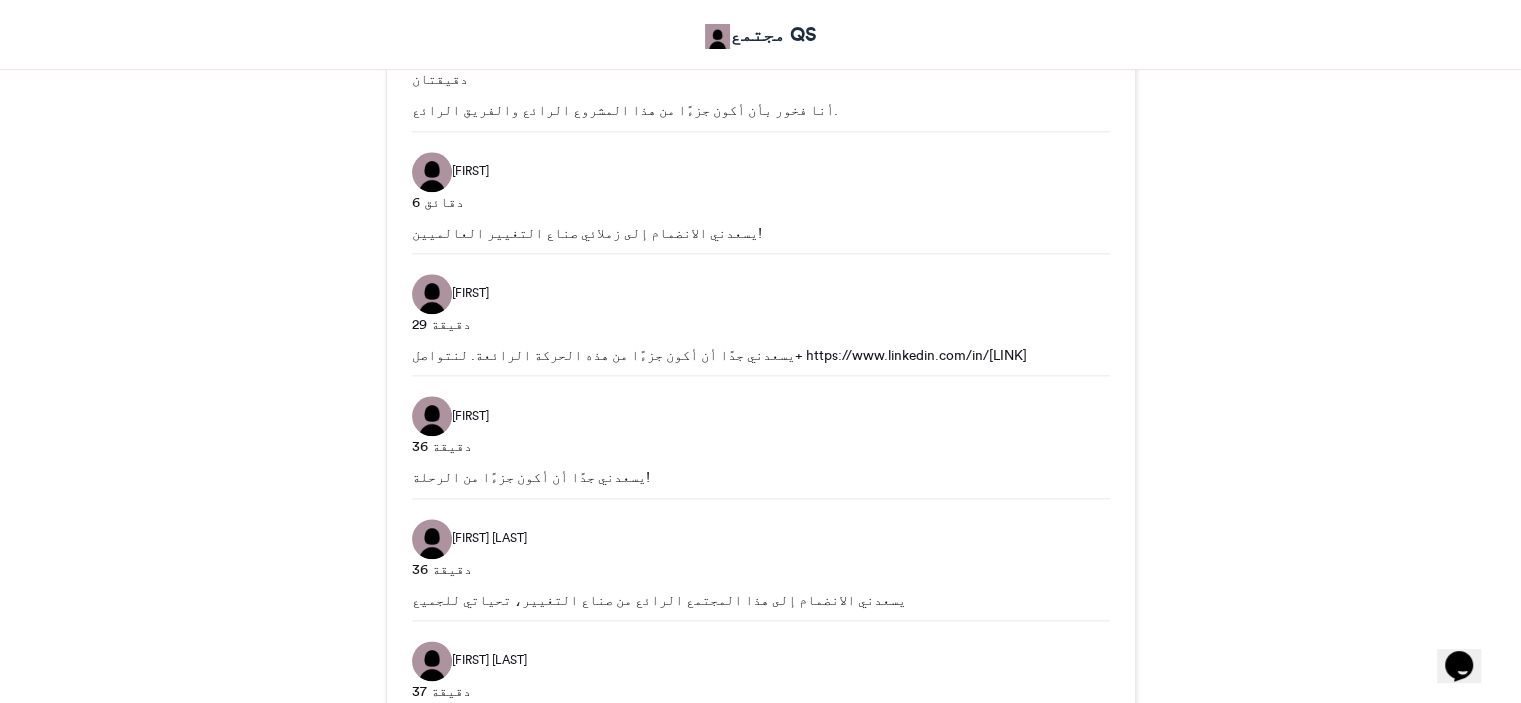 scroll, scrollTop: 2880, scrollLeft: 0, axis: vertical 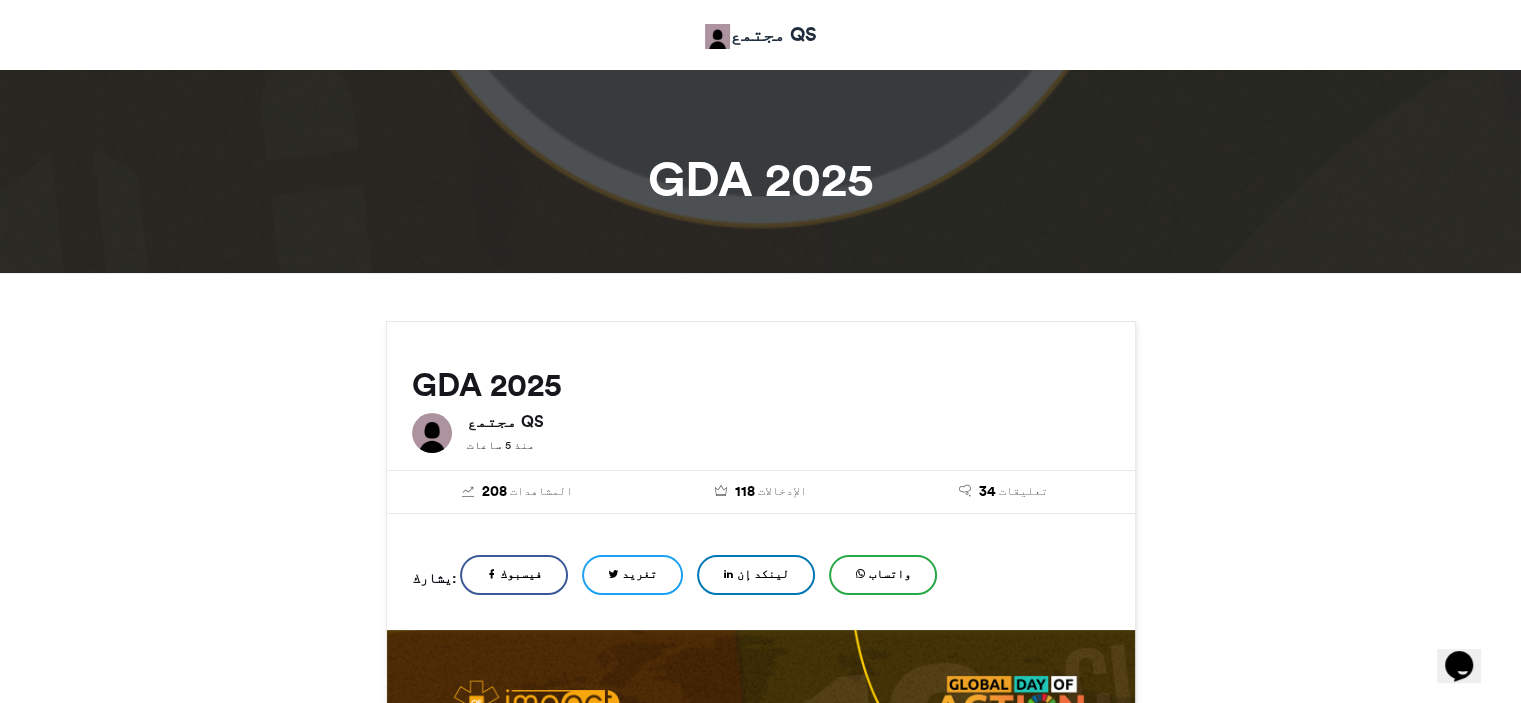 click on "GDA 2025" at bounding box center (761, 178) 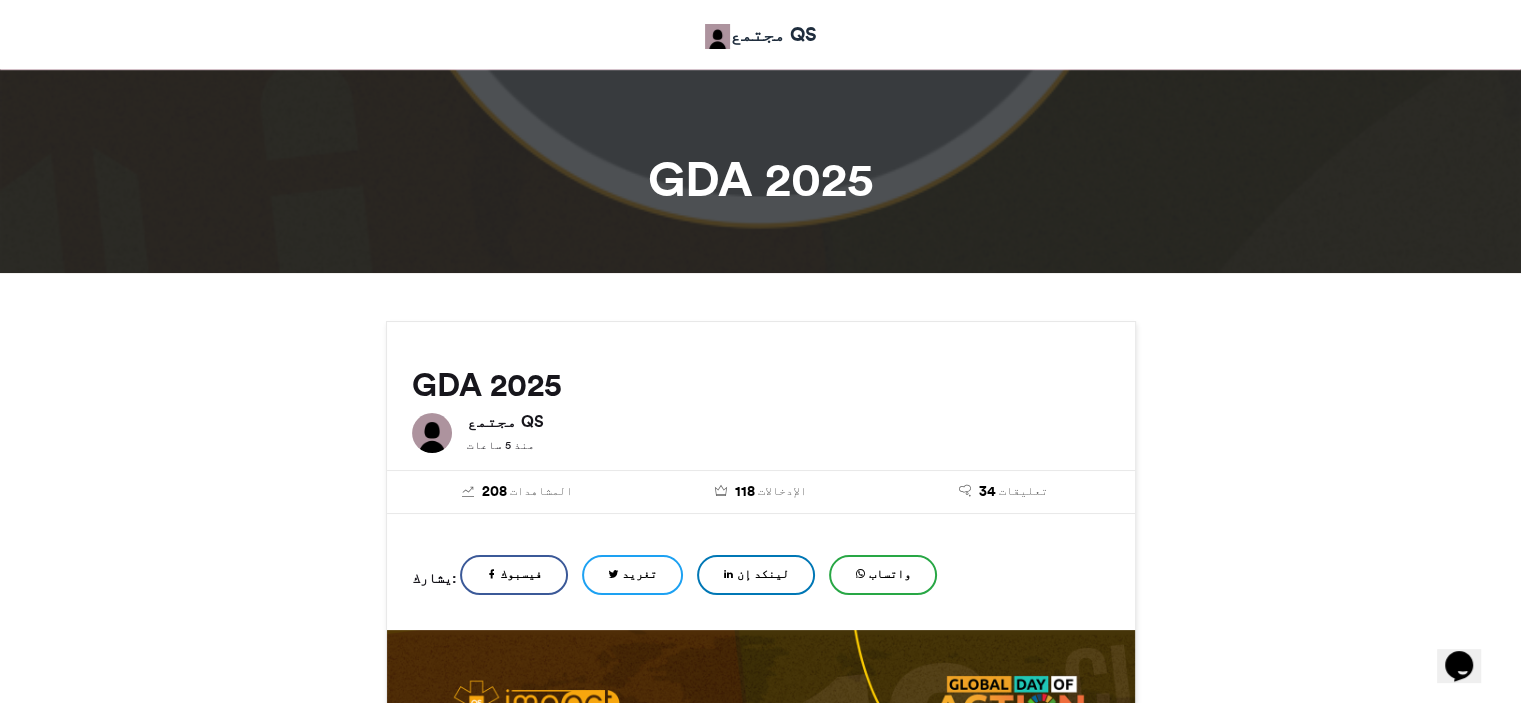 scroll, scrollTop: 615, scrollLeft: 0, axis: vertical 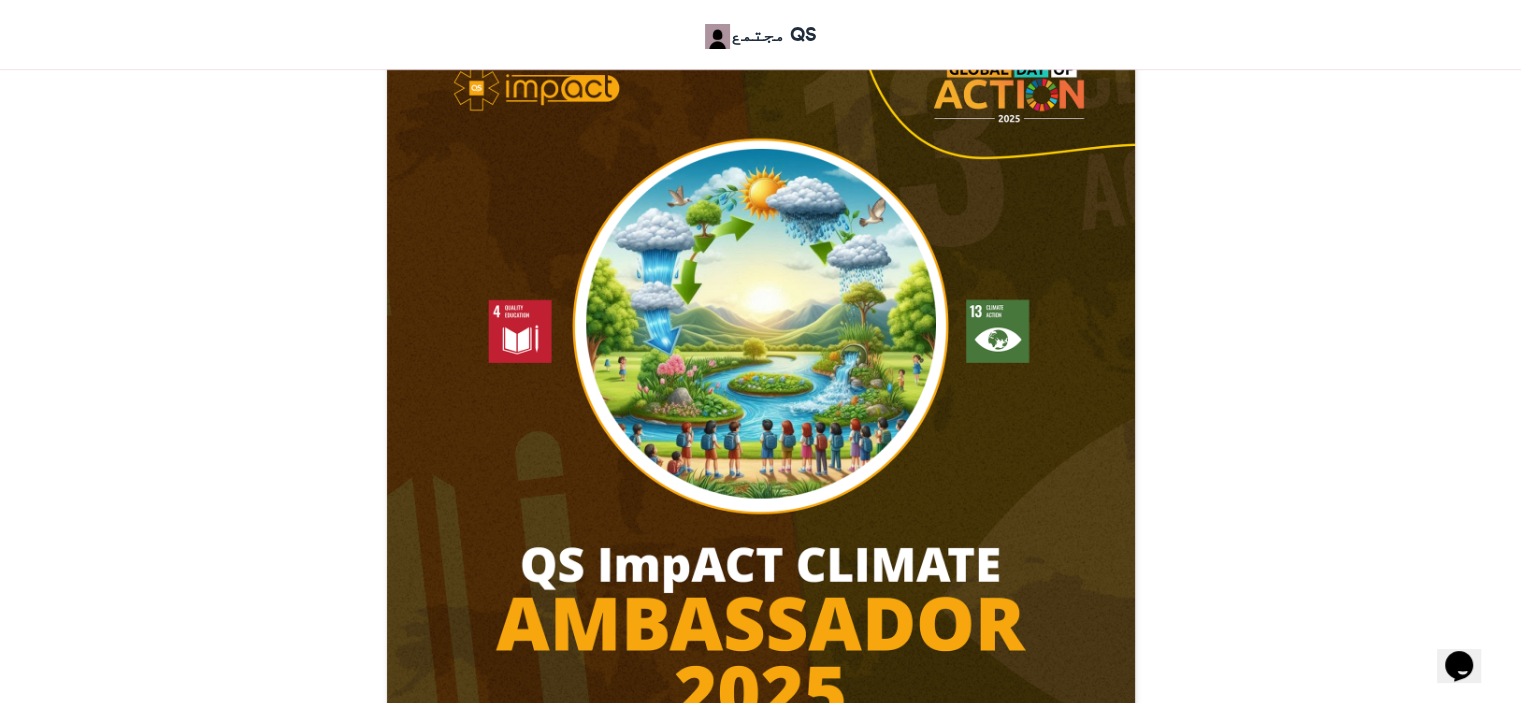 click at bounding box center (761, 482) 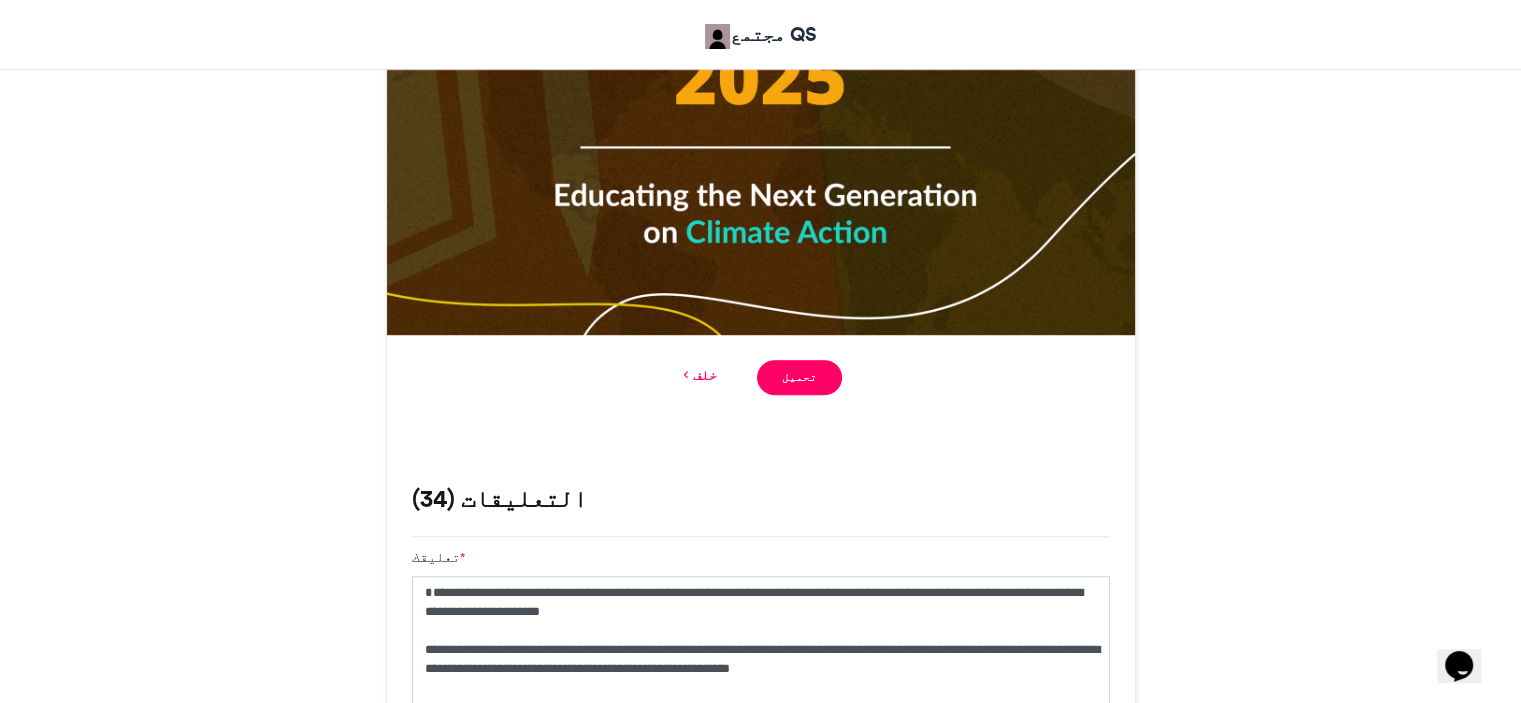 scroll, scrollTop: 1845, scrollLeft: 0, axis: vertical 